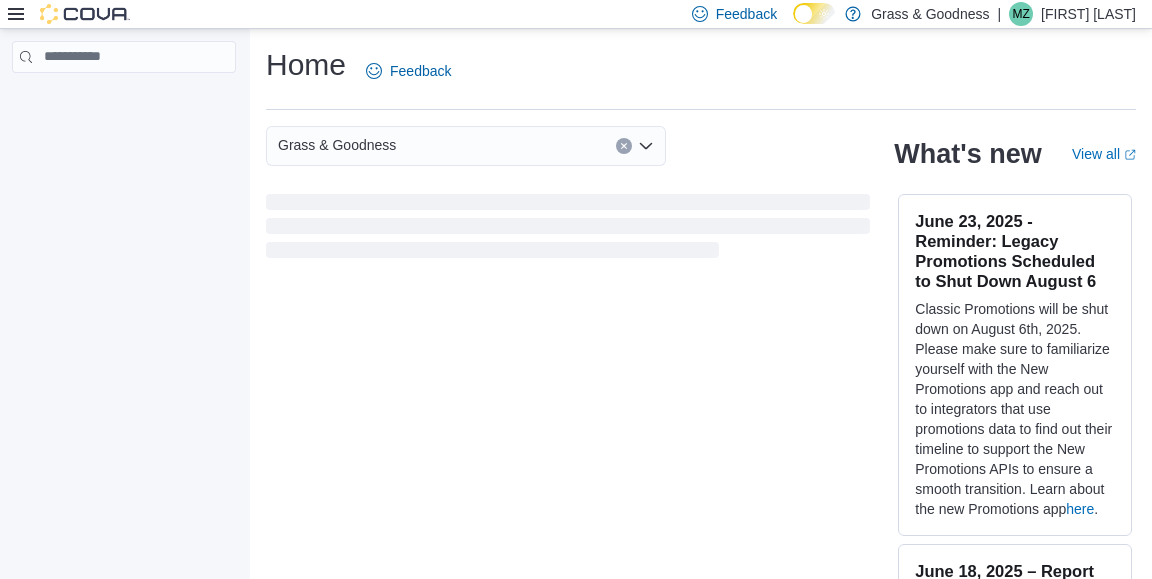 scroll, scrollTop: 0, scrollLeft: 0, axis: both 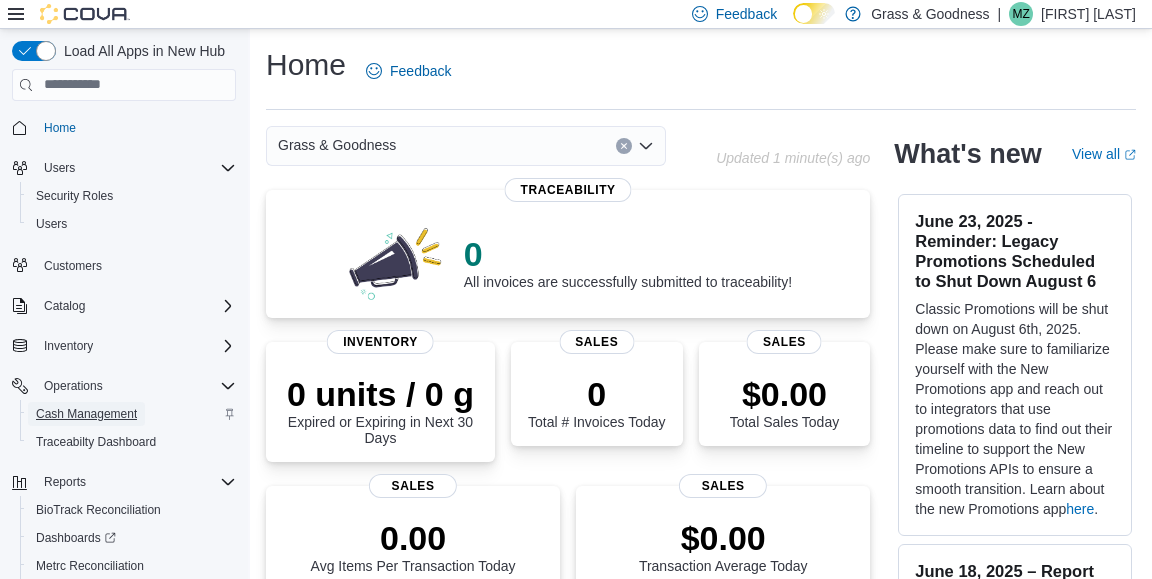 click on "Cash Management" at bounding box center (86, 414) 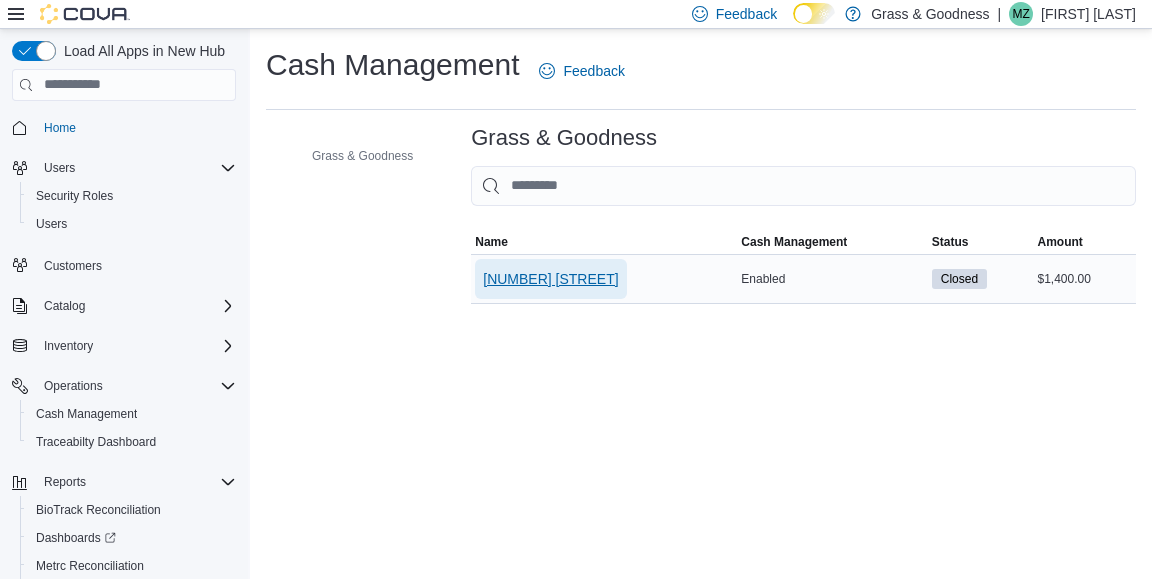 click on "[NUMBER] [STREET]" at bounding box center (550, 279) 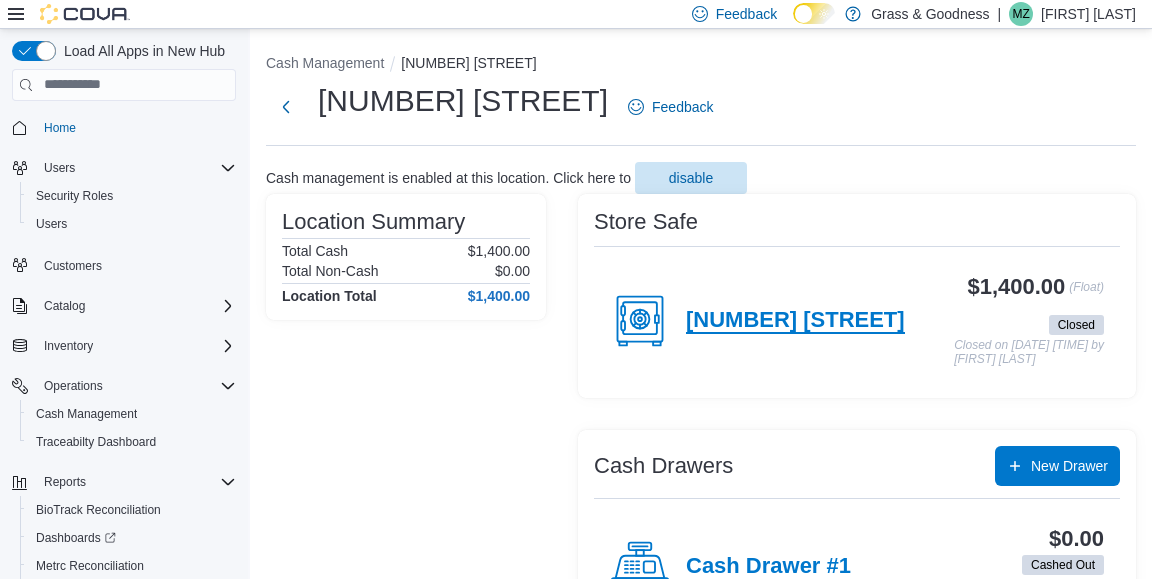 click on "[NUMBER] [STREET]" at bounding box center [795, 321] 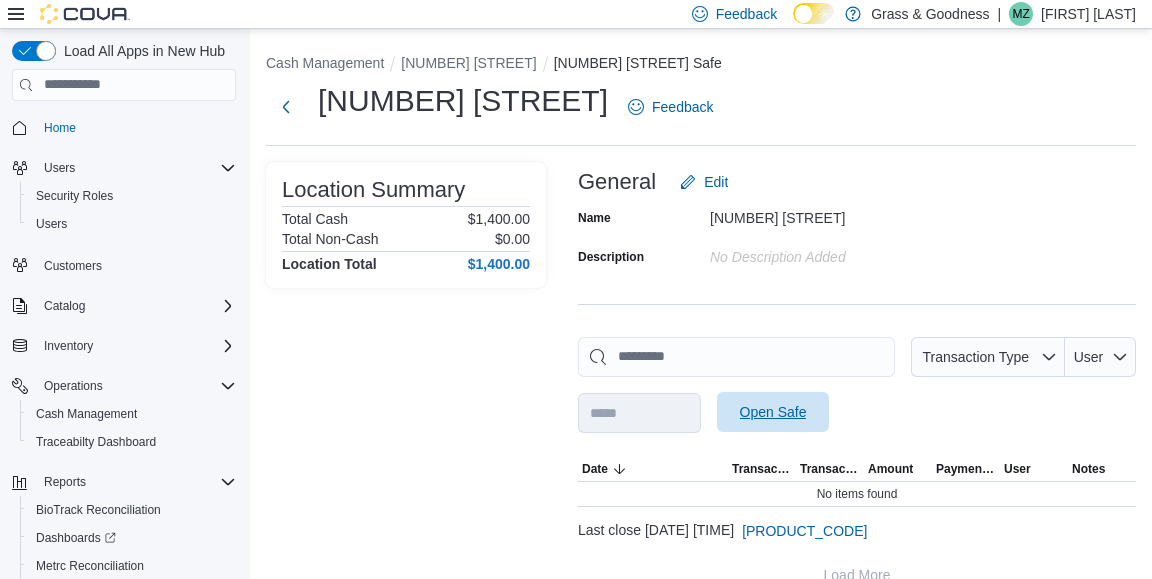 click on "Open Safe" at bounding box center [773, 412] 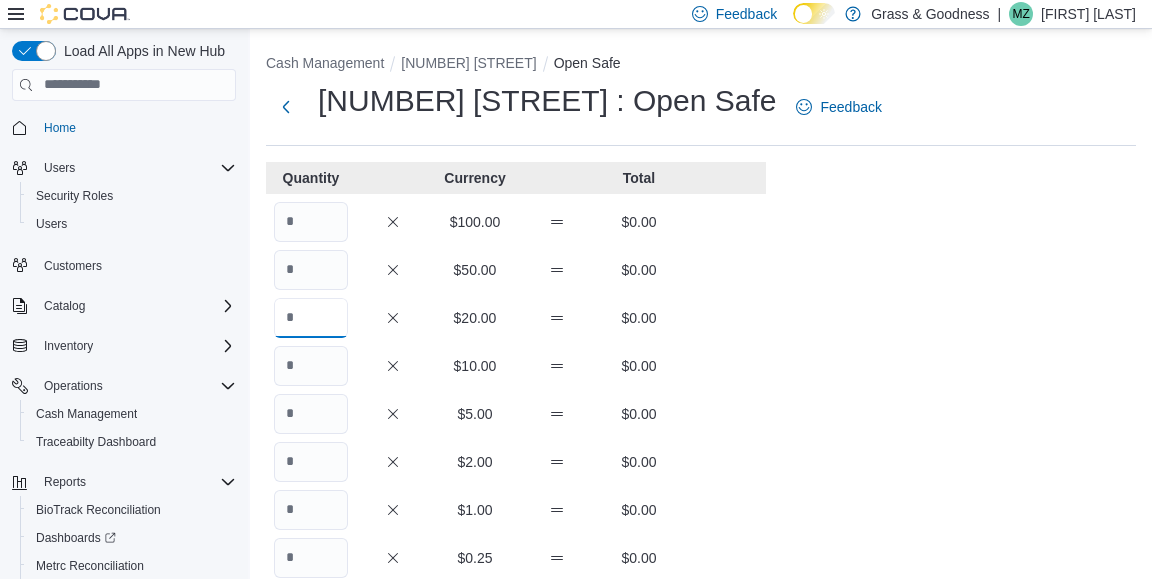 click at bounding box center [311, 318] 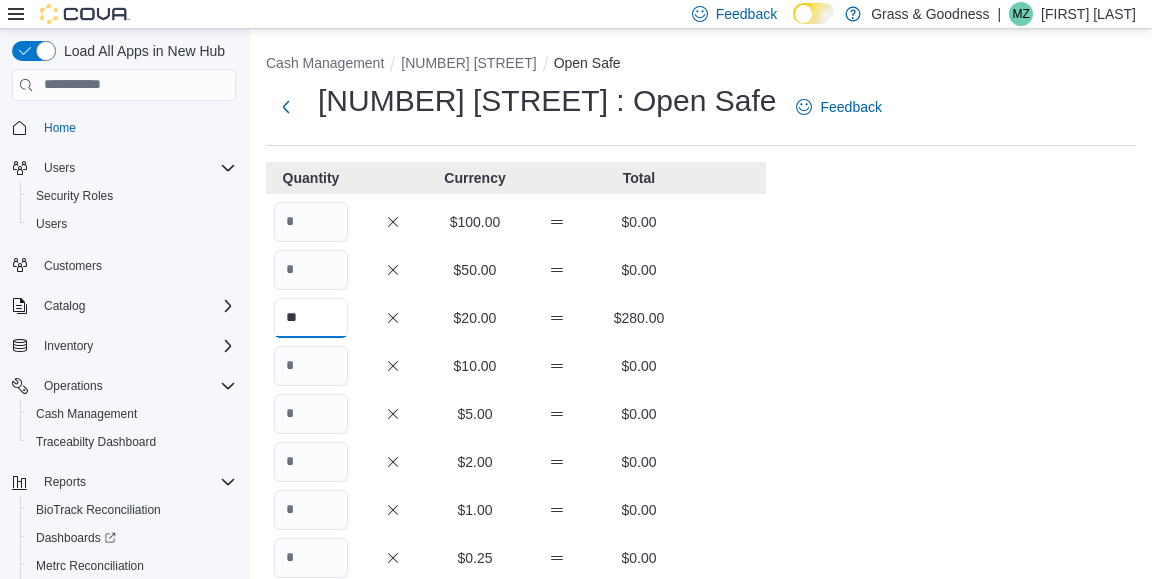 type on "**" 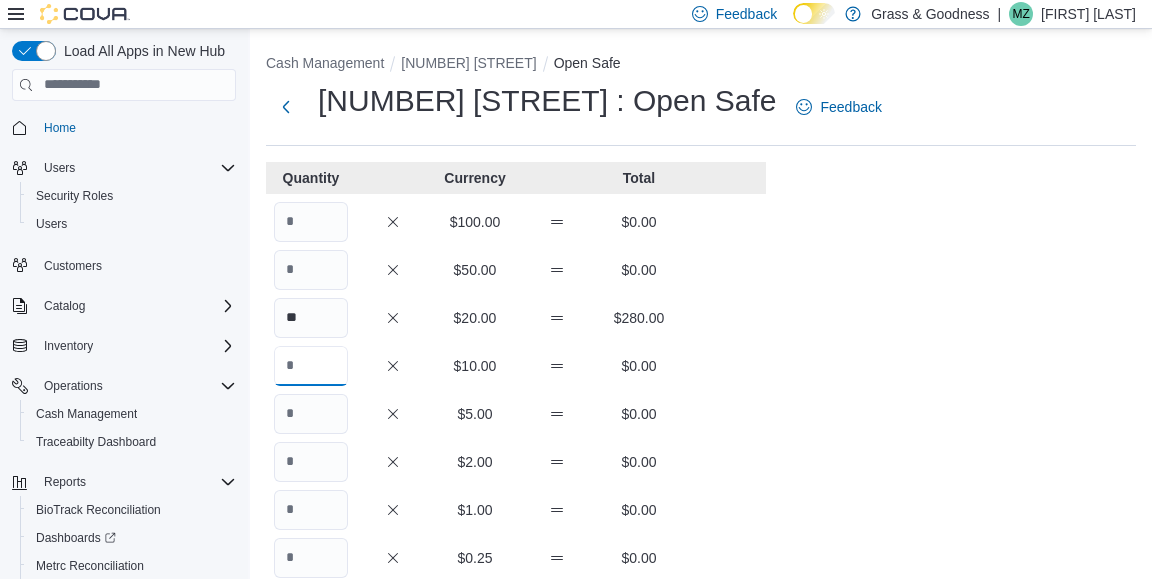 click at bounding box center (311, 366) 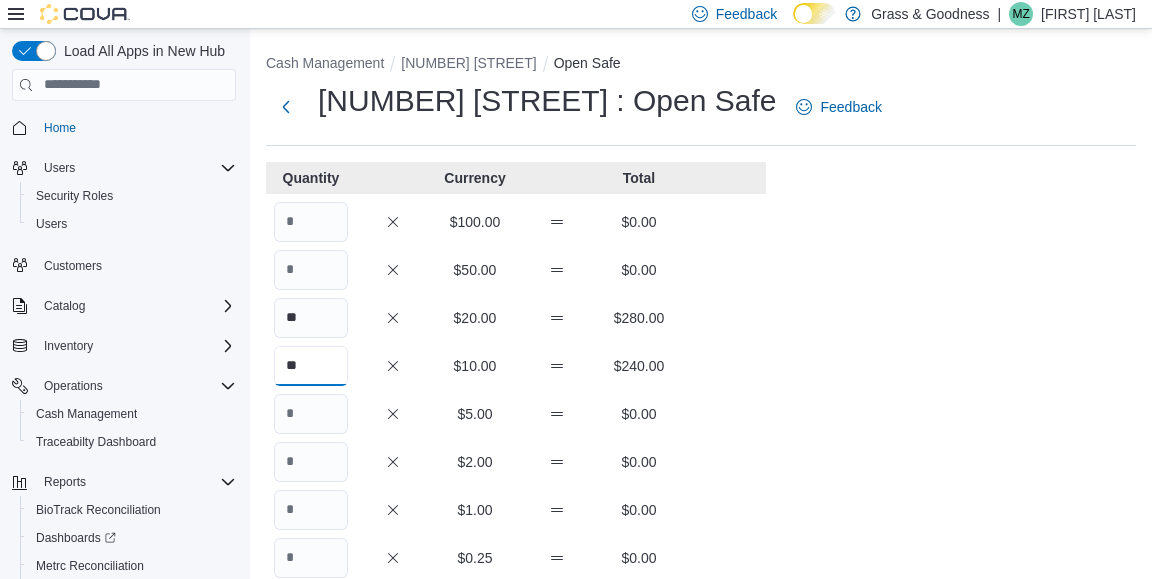 type on "**" 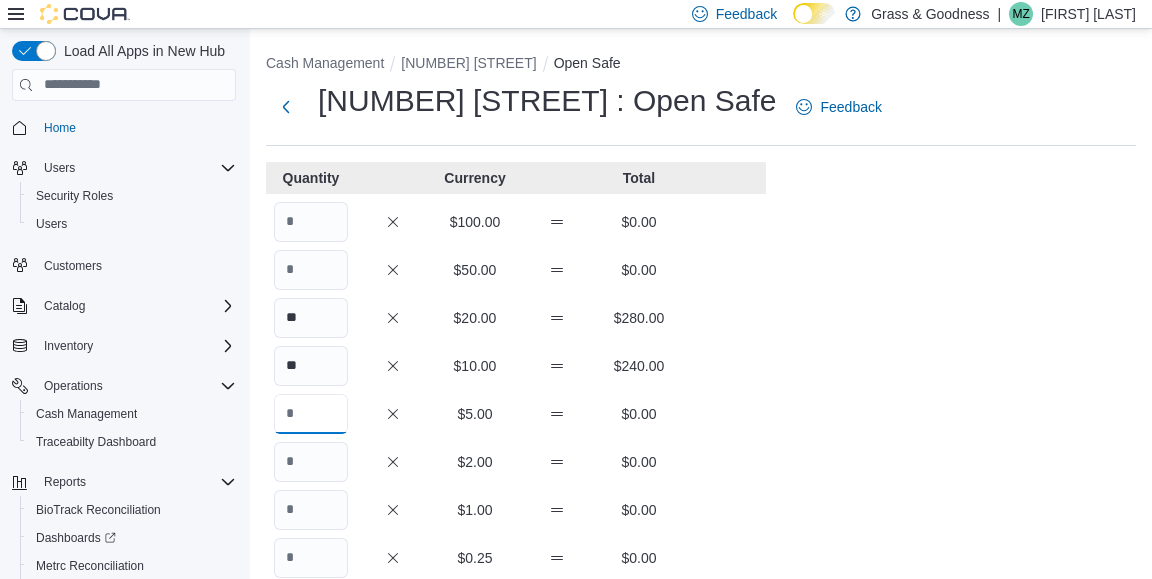 click at bounding box center [311, 414] 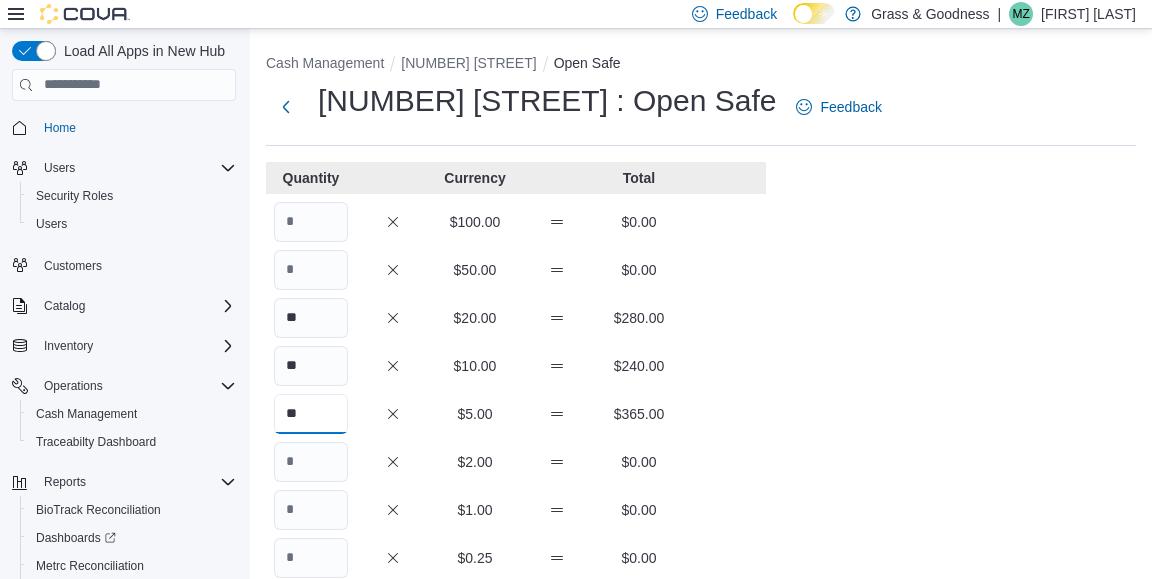 type on "**" 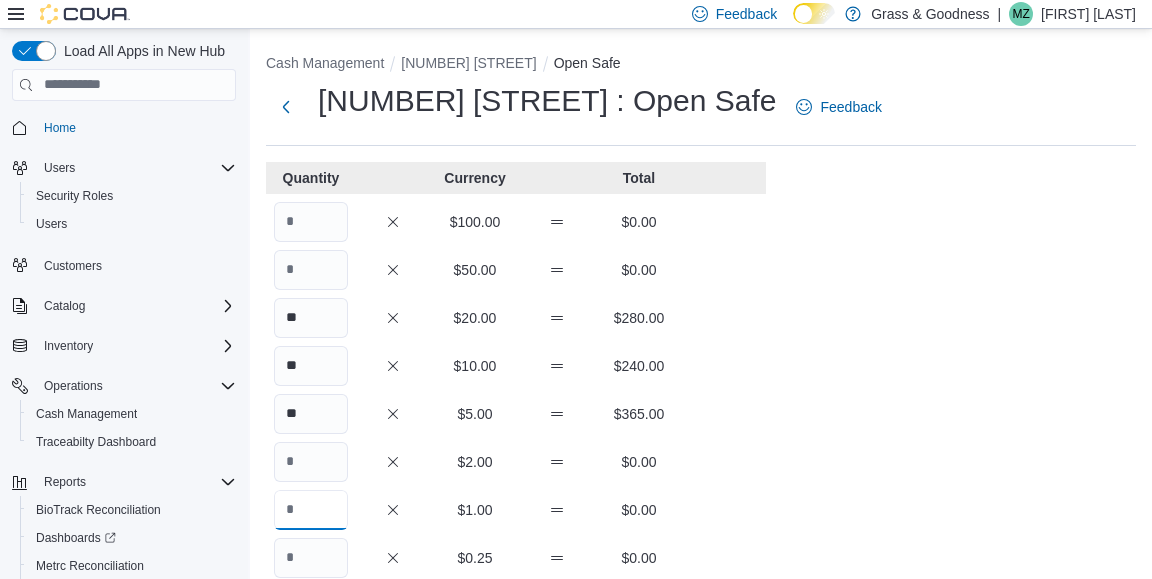 click at bounding box center [311, 510] 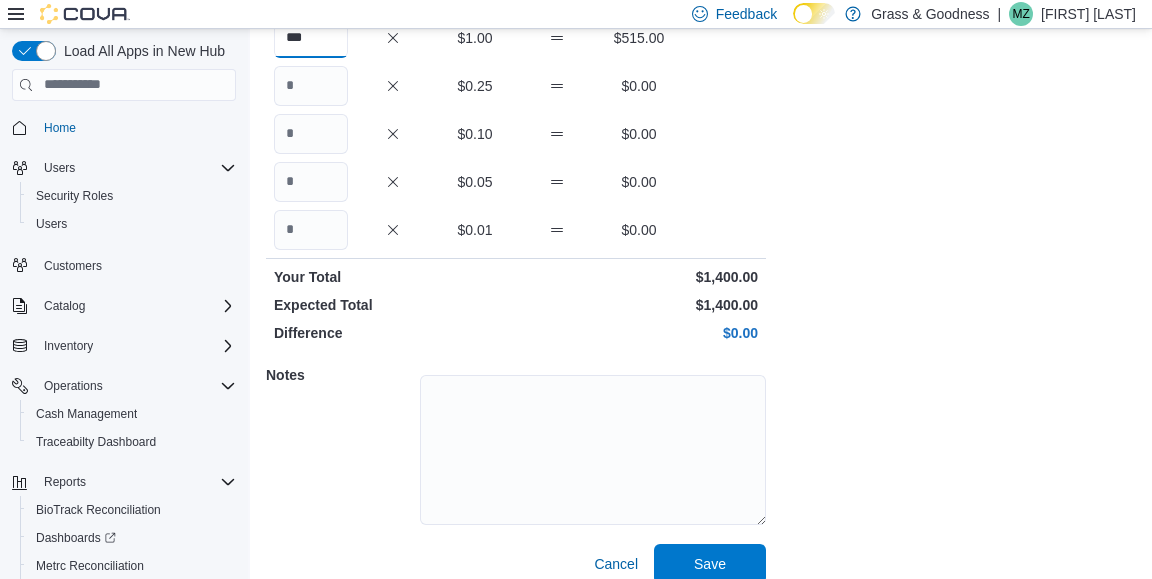 scroll, scrollTop: 492, scrollLeft: 0, axis: vertical 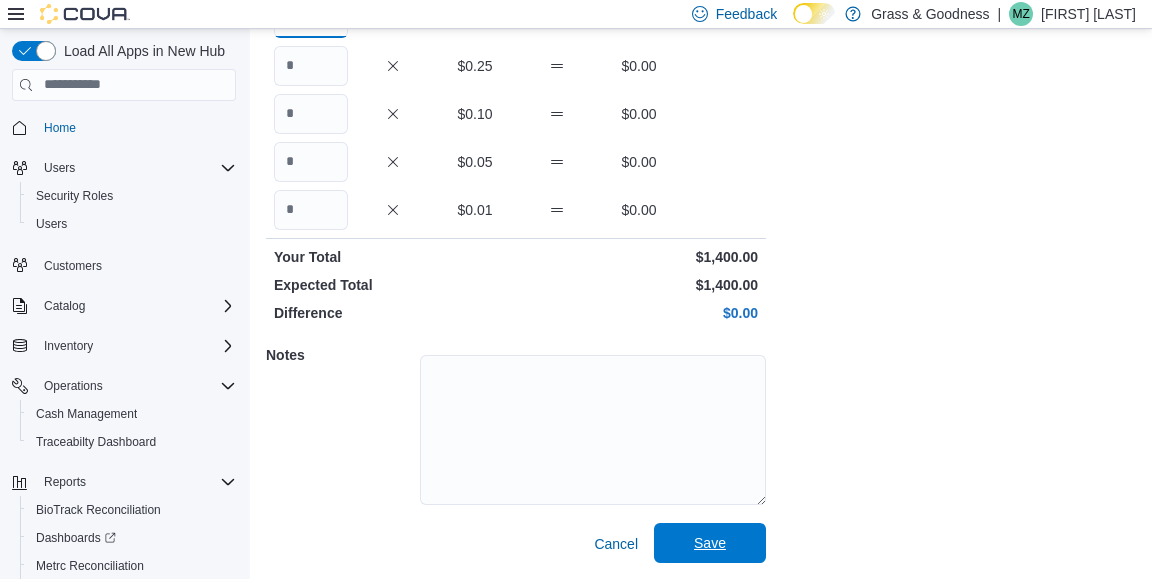 type on "***" 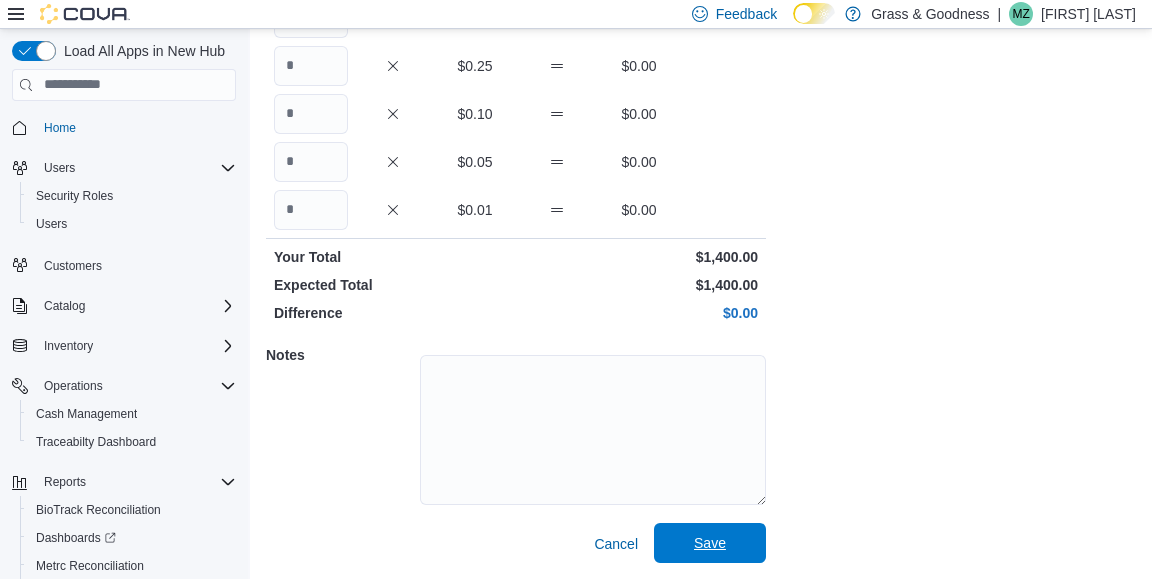 click on "Save" at bounding box center [710, 543] 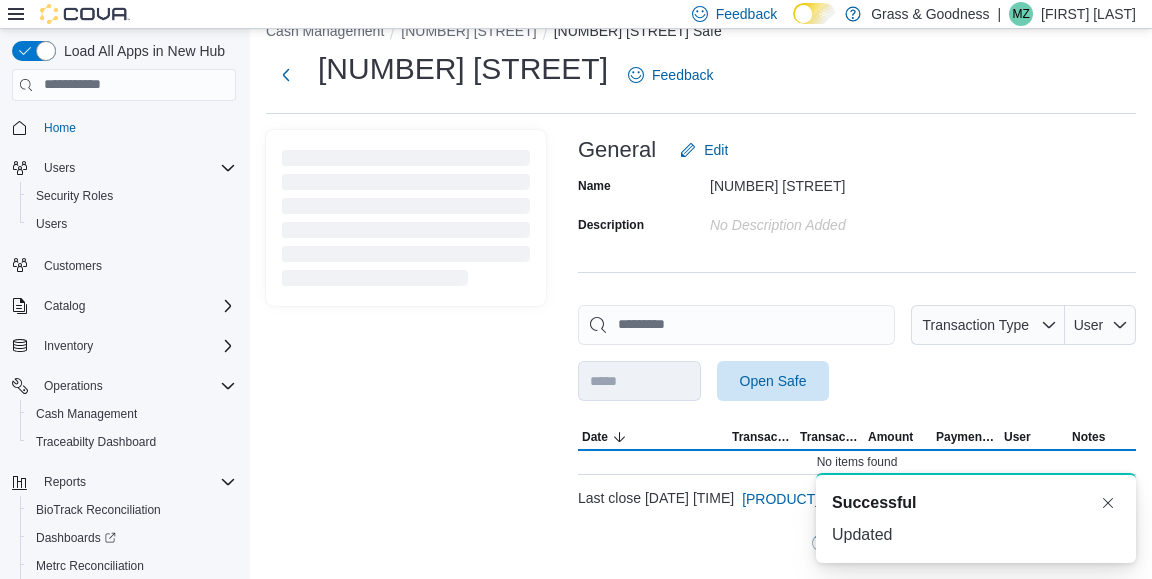 scroll, scrollTop: 31, scrollLeft: 0, axis: vertical 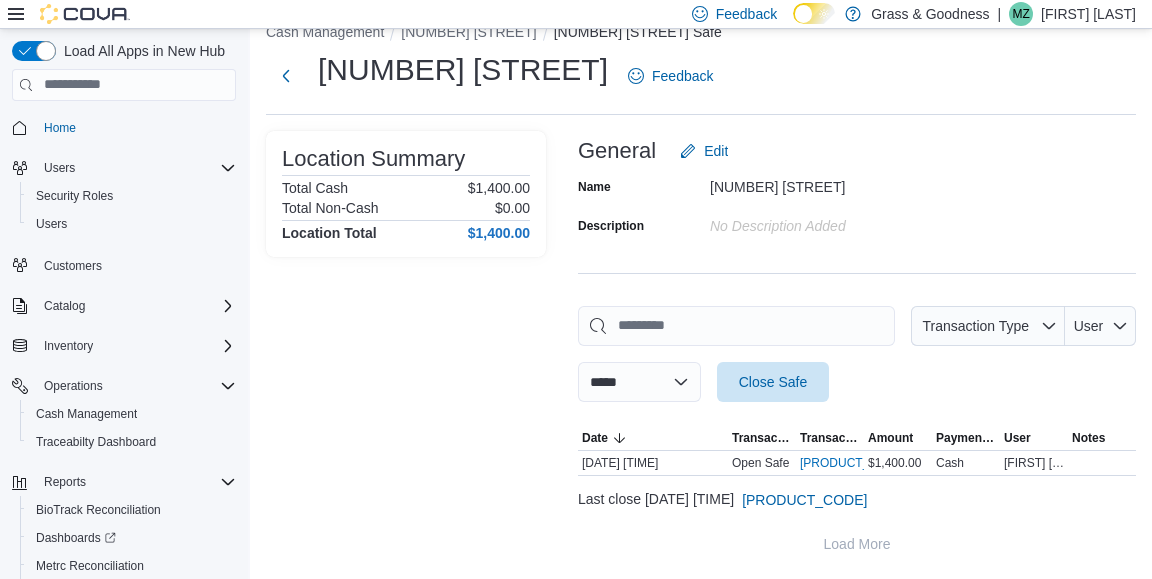 drag, startPoint x: 415, startPoint y: 358, endPoint x: 396, endPoint y: 354, distance: 19.416489 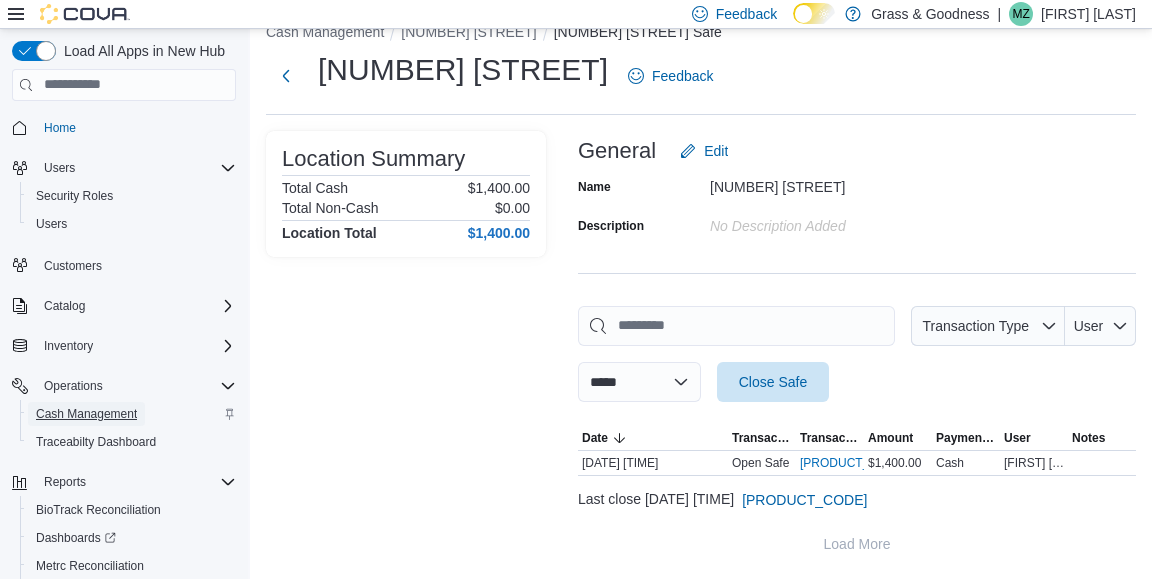 click on "Cash Management" at bounding box center [86, 414] 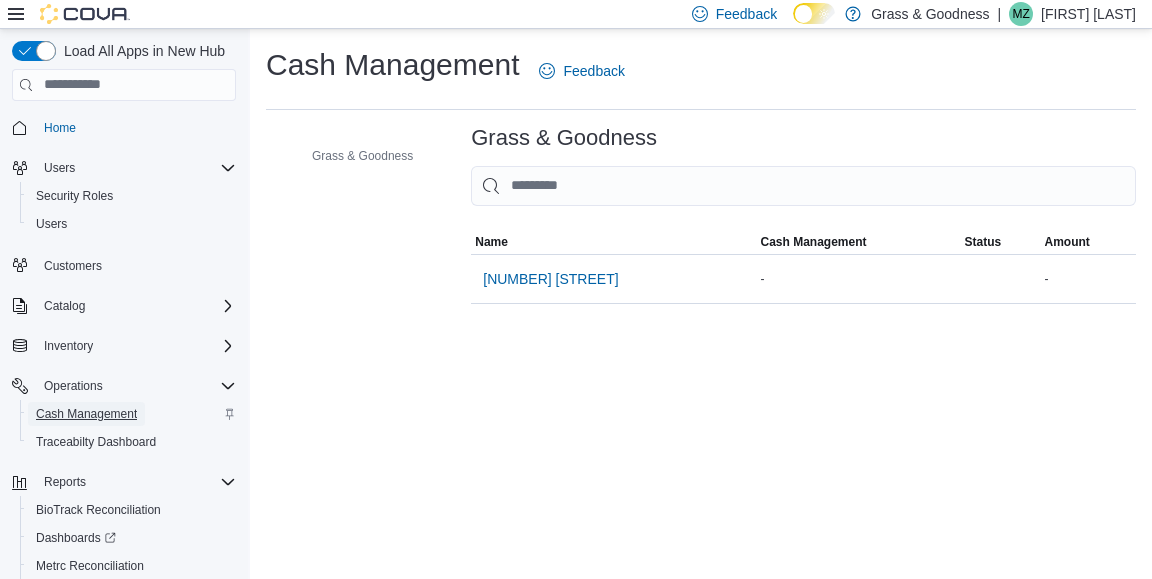 scroll, scrollTop: 0, scrollLeft: 0, axis: both 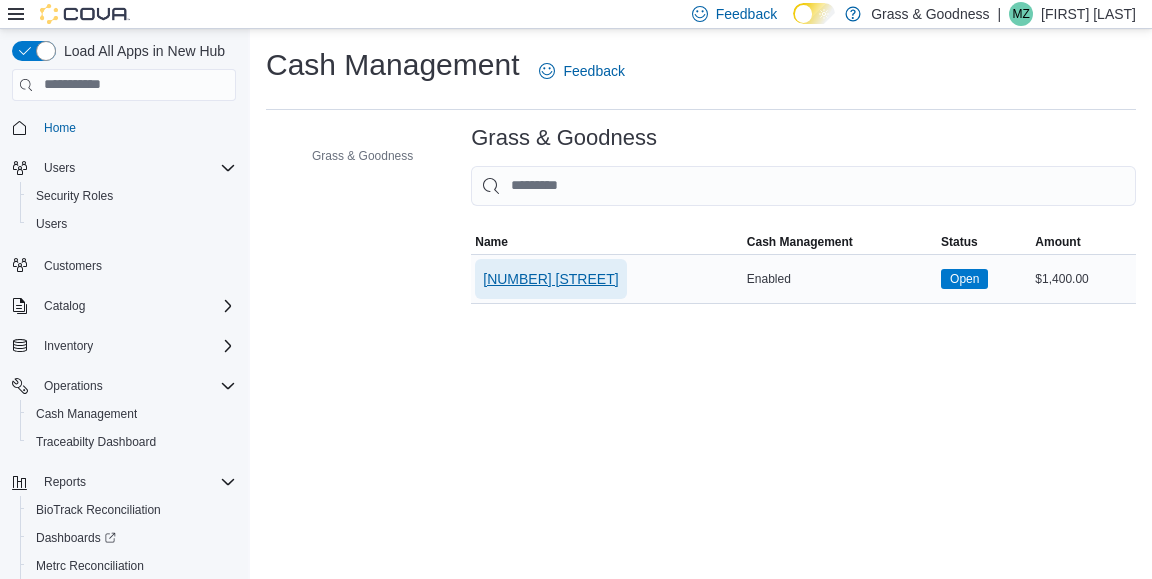 click on "[NUMBER] [STREET]" at bounding box center (550, 279) 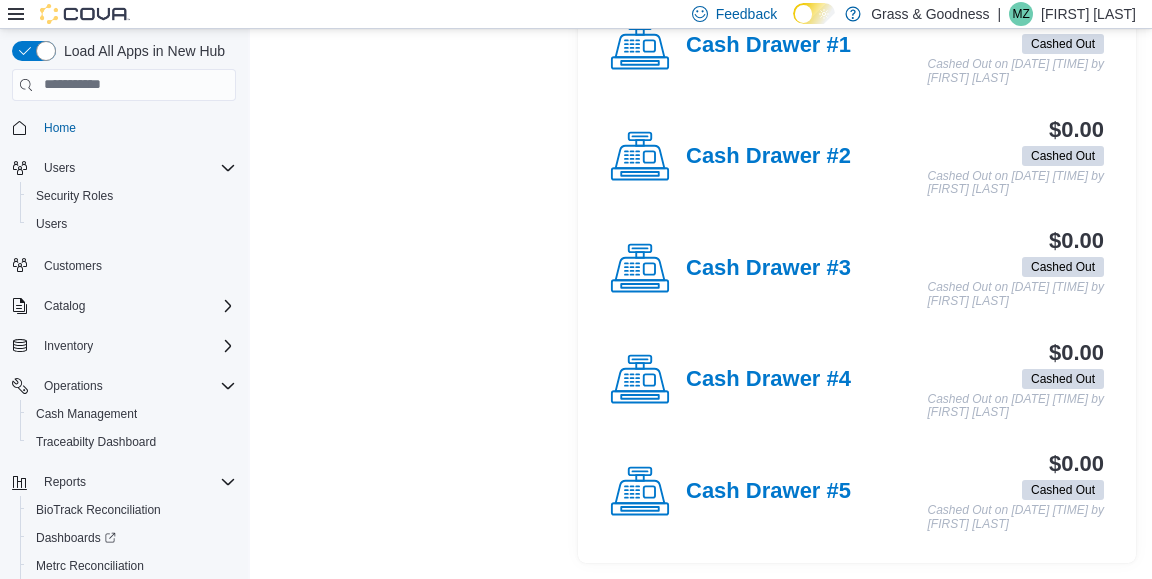 scroll, scrollTop: 234, scrollLeft: 0, axis: vertical 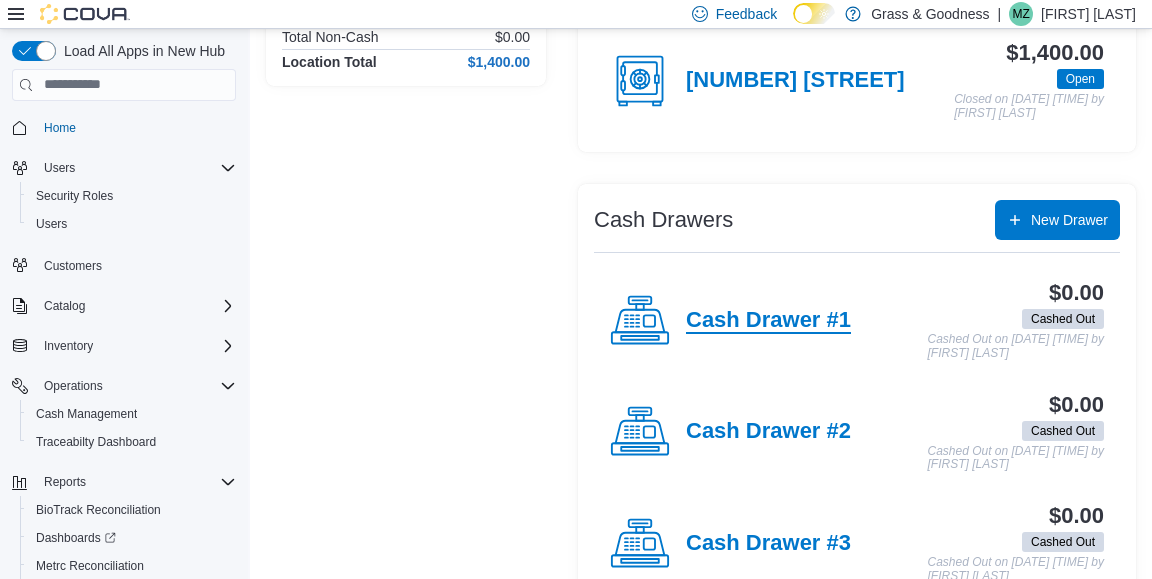 click on "Cash Drawer #1" at bounding box center [768, 321] 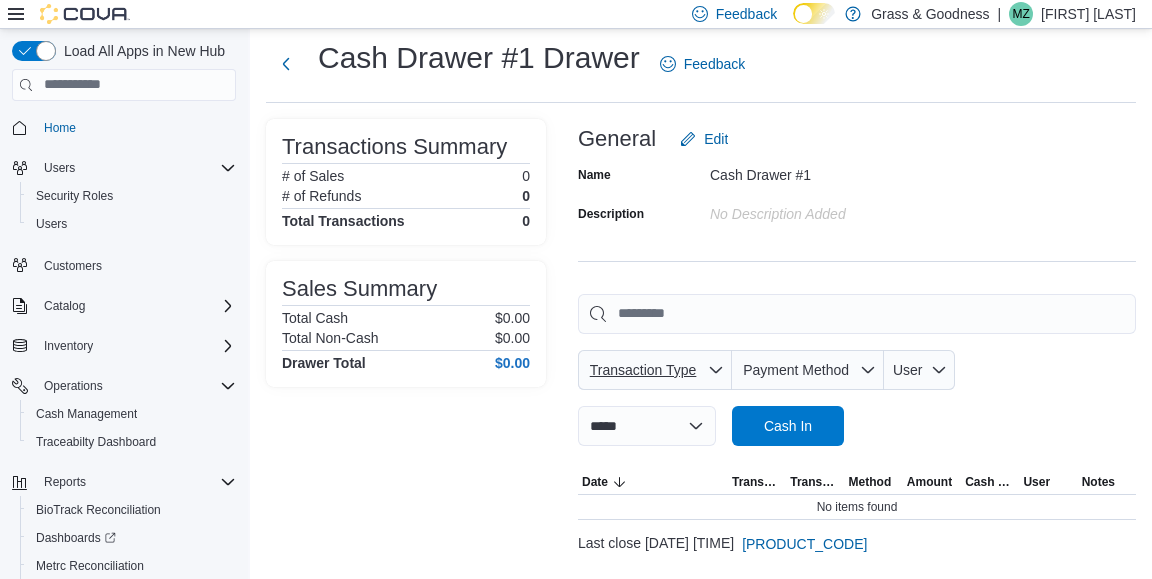 scroll, scrollTop: 87, scrollLeft: 0, axis: vertical 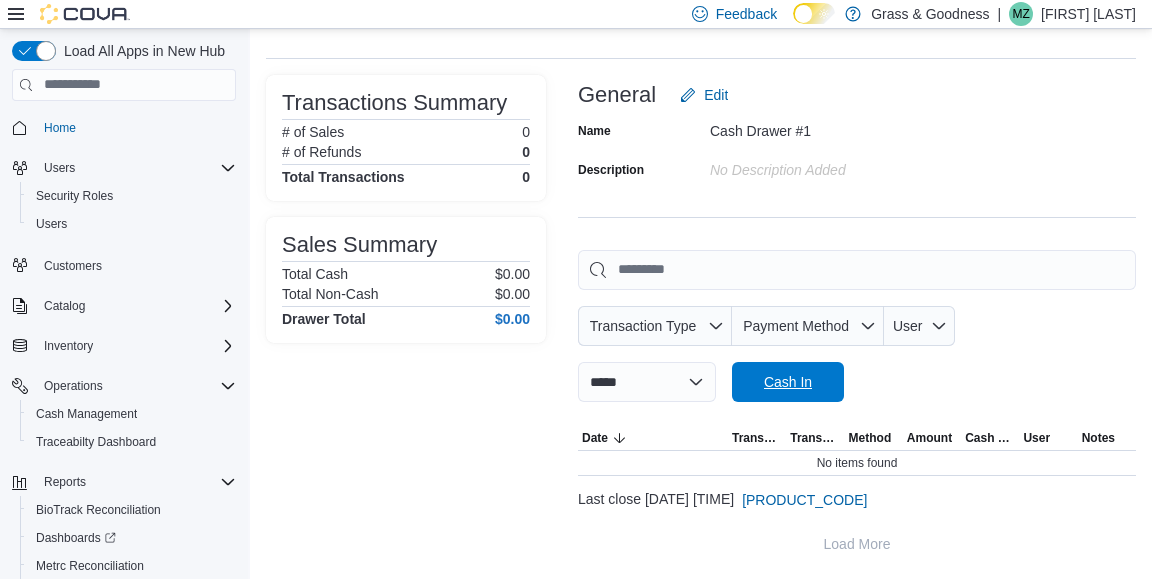 click on "Cash In" at bounding box center [788, 382] 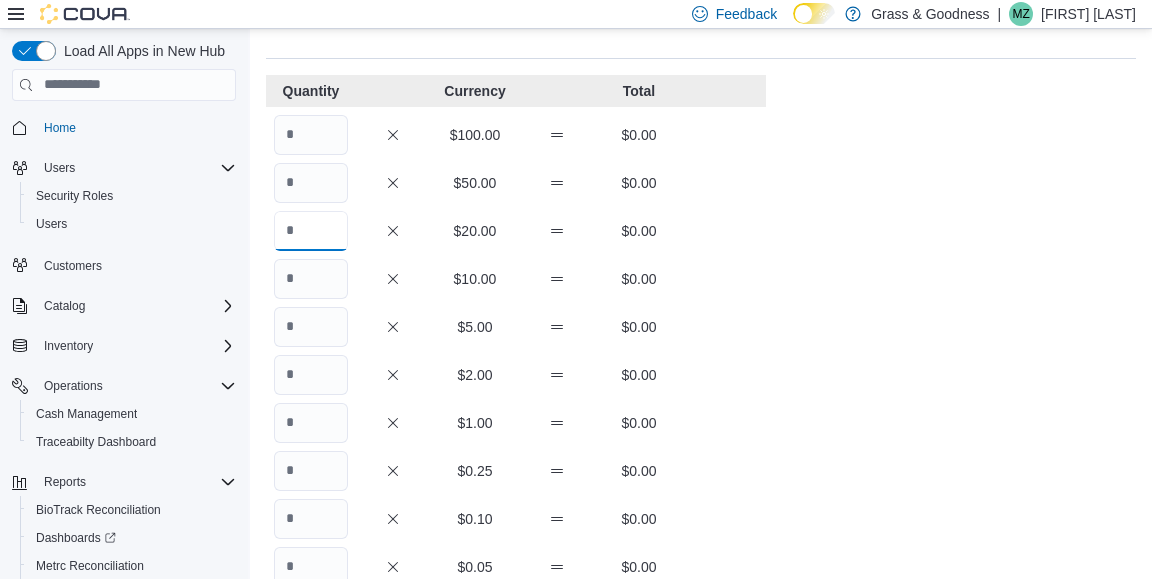 click at bounding box center [311, 231] 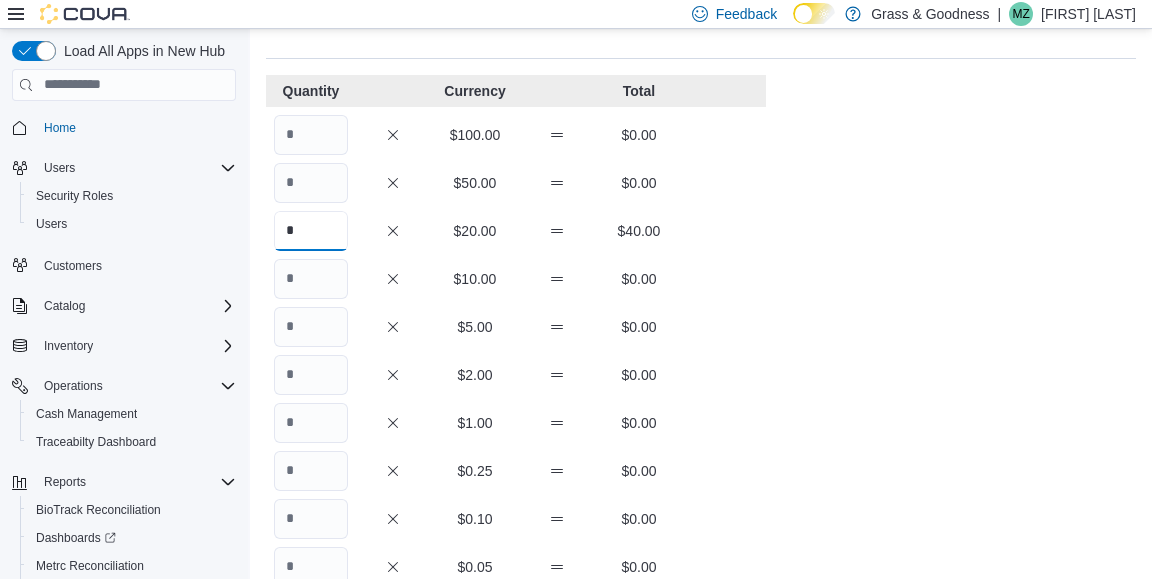 type on "*" 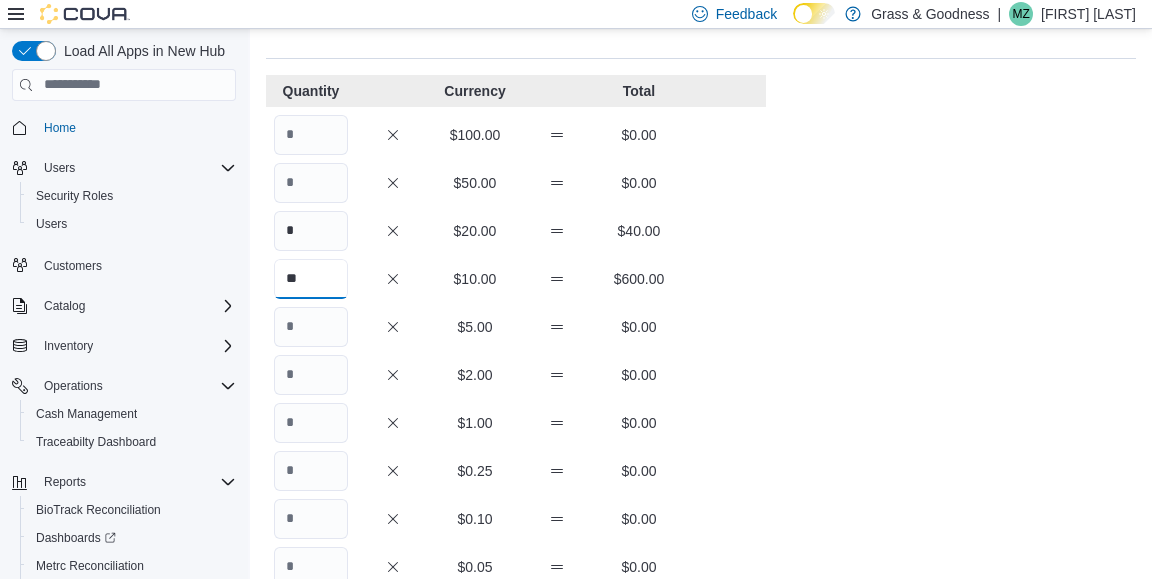type on "**" 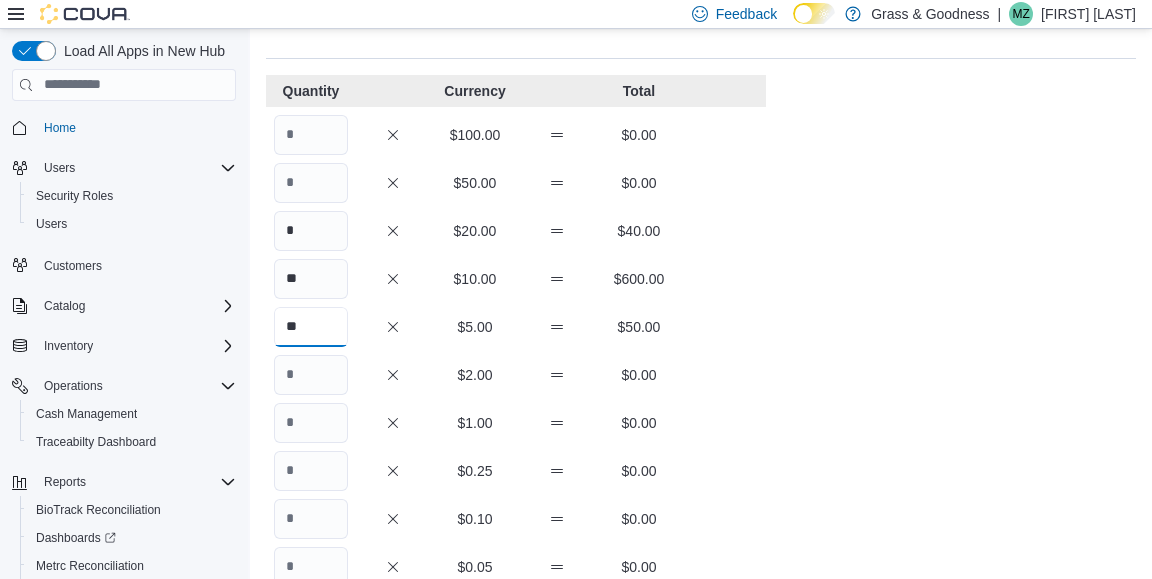 type on "**" 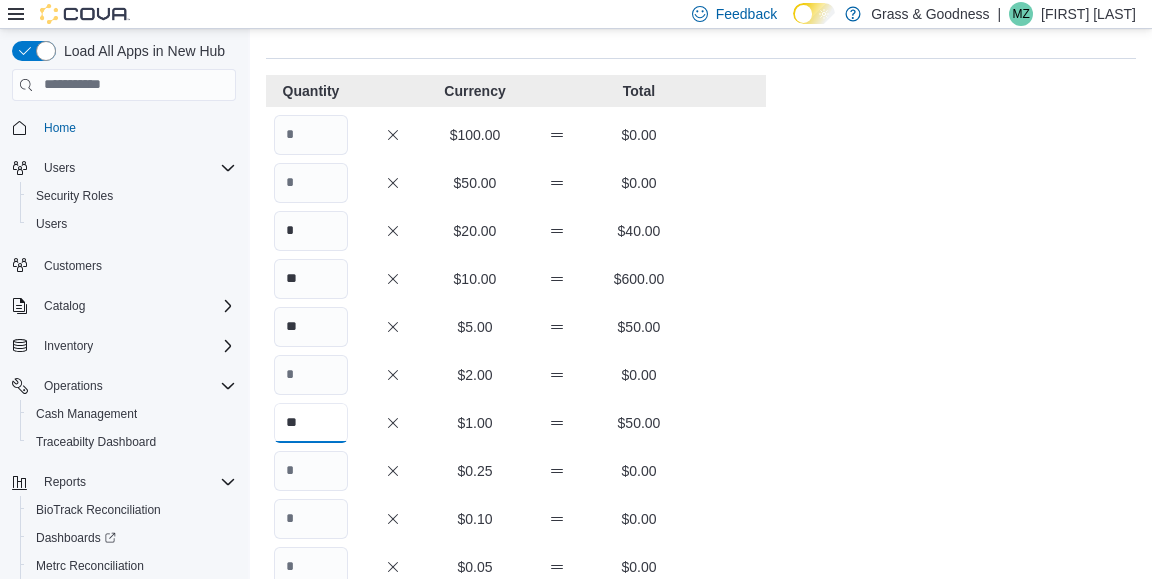 type on "**" 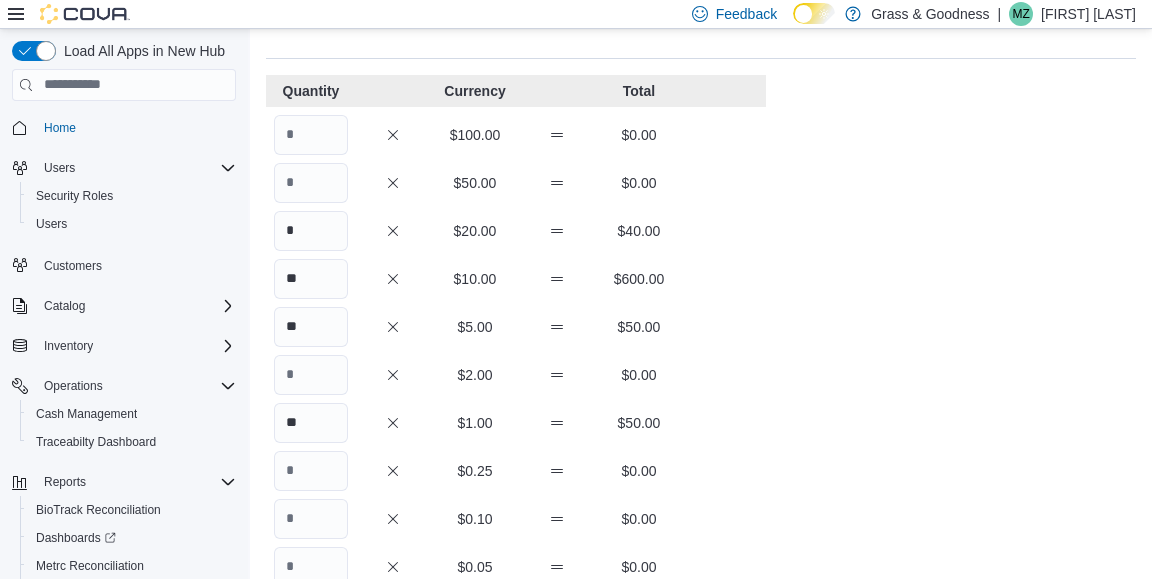 click on "Cash Management Cash Drawer #1 Cash In Cash Drawer #1 : Cash In Feedback Quantity Currency Total $100.00 $0.00 $50.00 $0.00 * $20.00 $40.00 ** $10.00 $600.00 ** $5.00 $50.00 $2.00 $0.00 ** $1.00 $50.00 $0.25 $0.00 $0.10 $0.00 $0.05 $0.00 $0.01 $0.00 Your Total $740.00 Expected Total $0.00 Difference $740.00 Notes Cancel Save" at bounding box center [701, 463] 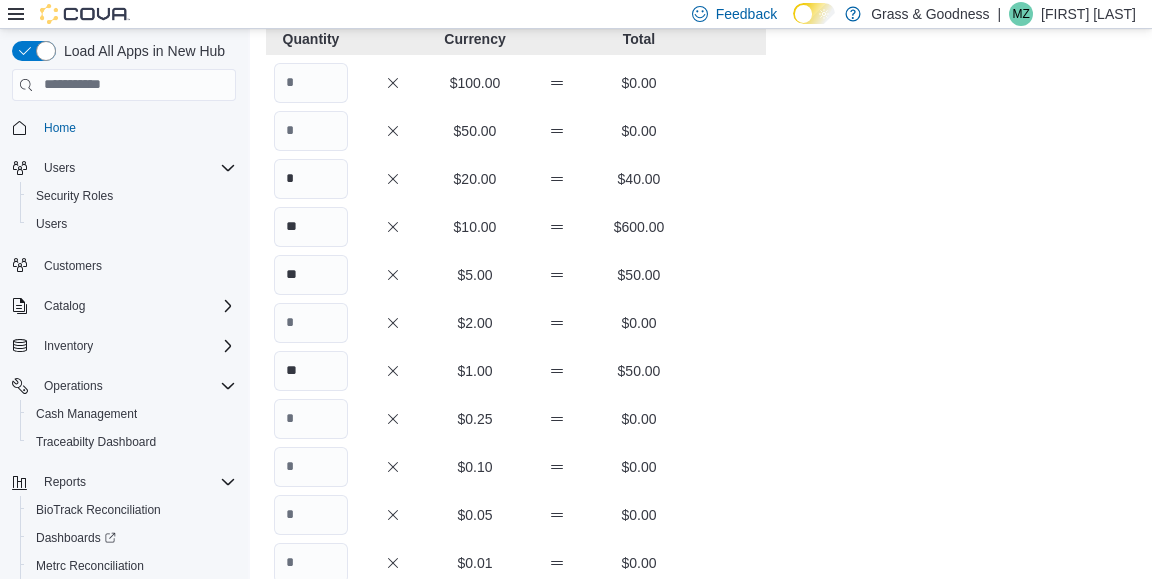 scroll, scrollTop: 200, scrollLeft: 0, axis: vertical 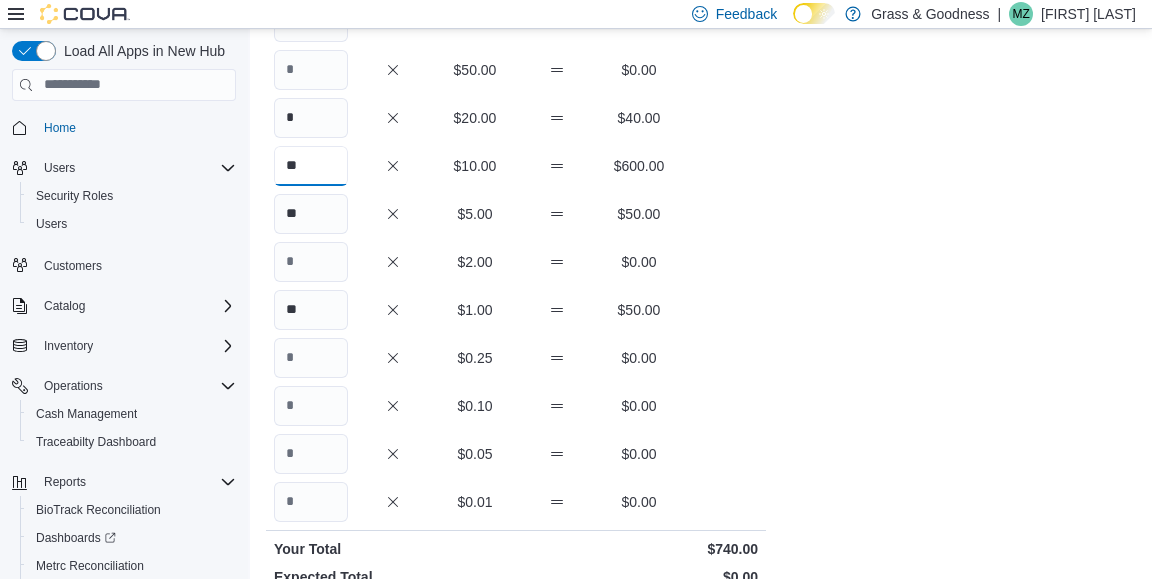drag, startPoint x: 301, startPoint y: 174, endPoint x: 244, endPoint y: 174, distance: 57 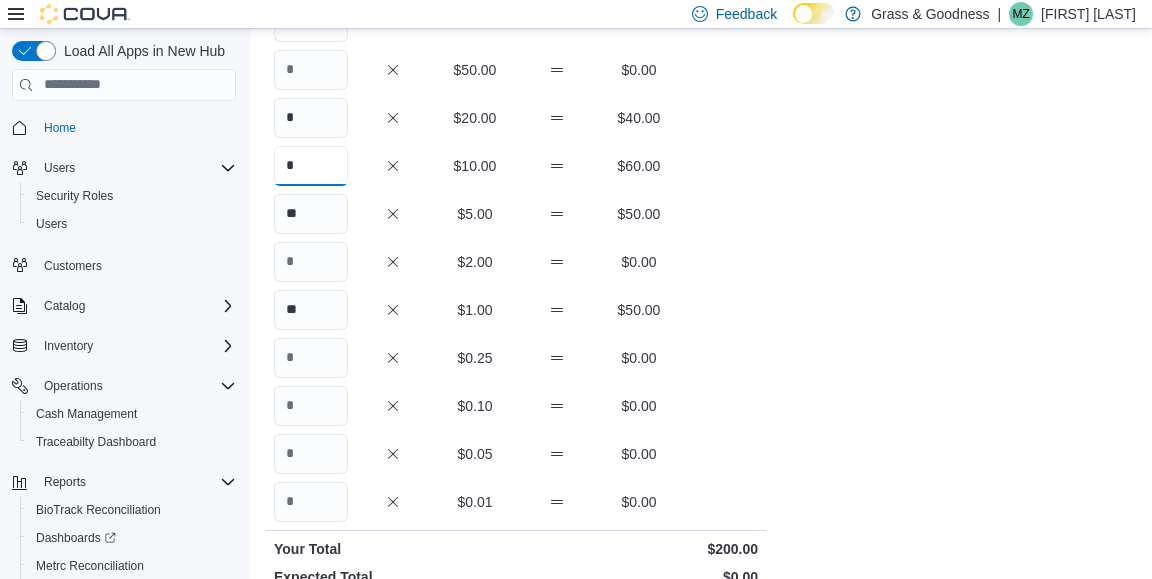 type on "*" 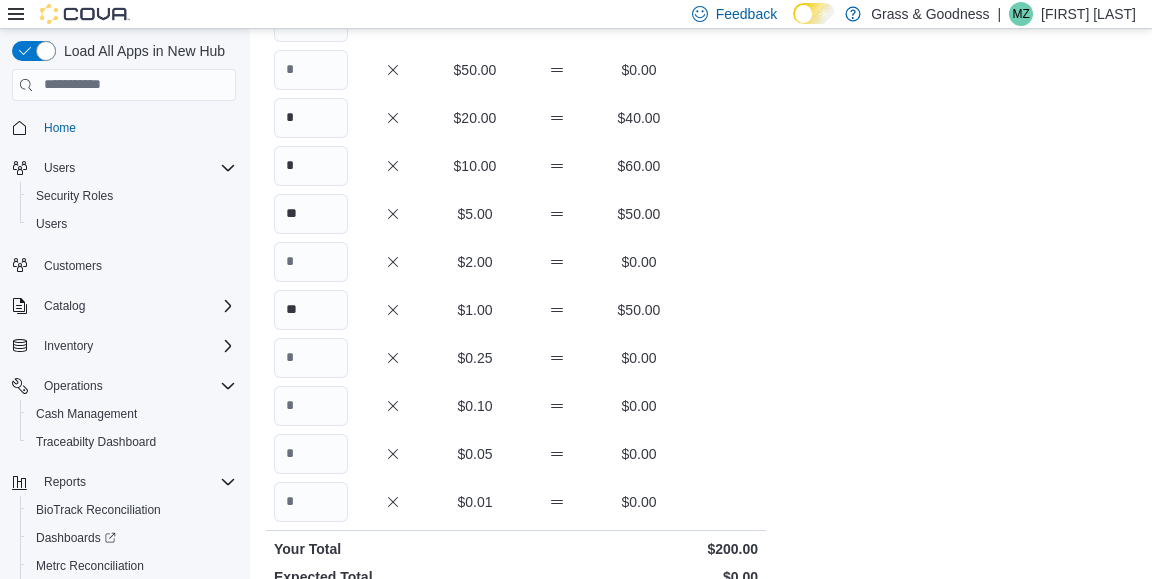 drag, startPoint x: 715, startPoint y: 493, endPoint x: 724, endPoint y: 486, distance: 11.401754 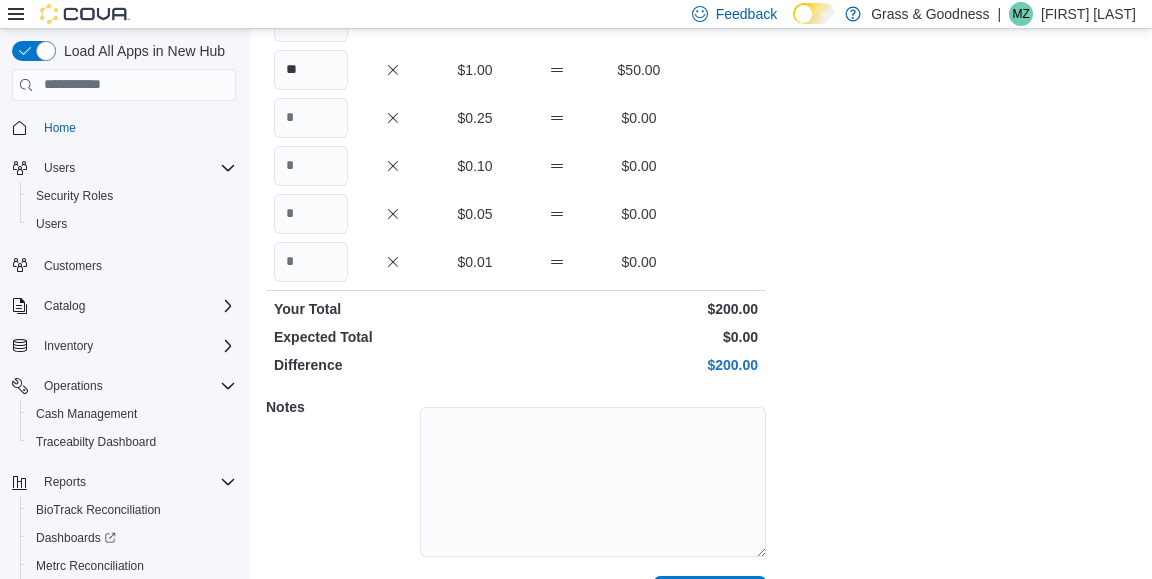 scroll, scrollTop: 492, scrollLeft: 0, axis: vertical 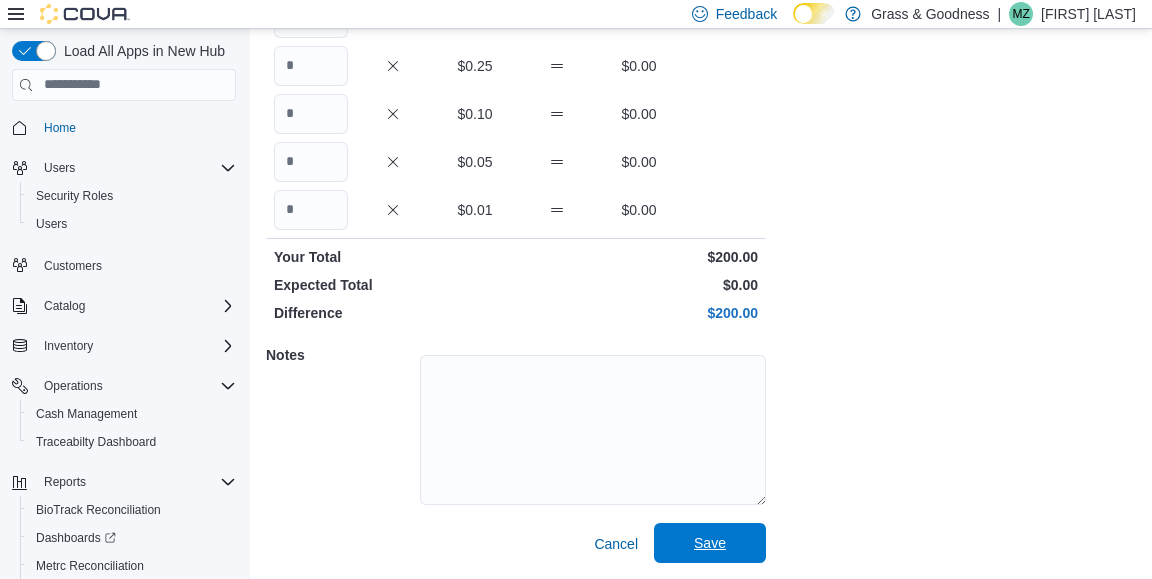 click on "Save" at bounding box center [710, 543] 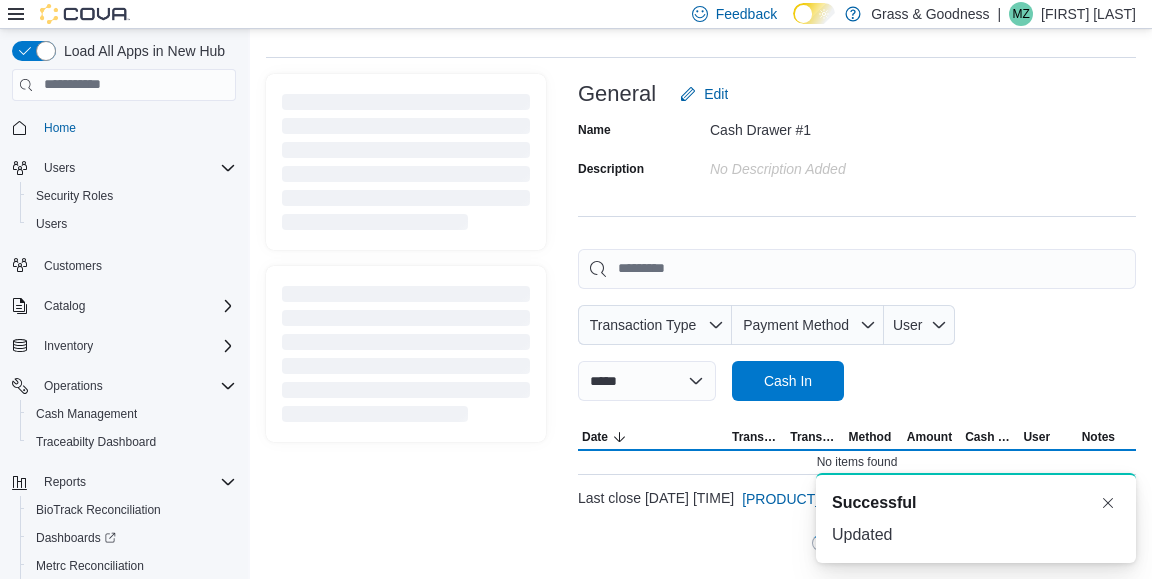 scroll, scrollTop: 87, scrollLeft: 0, axis: vertical 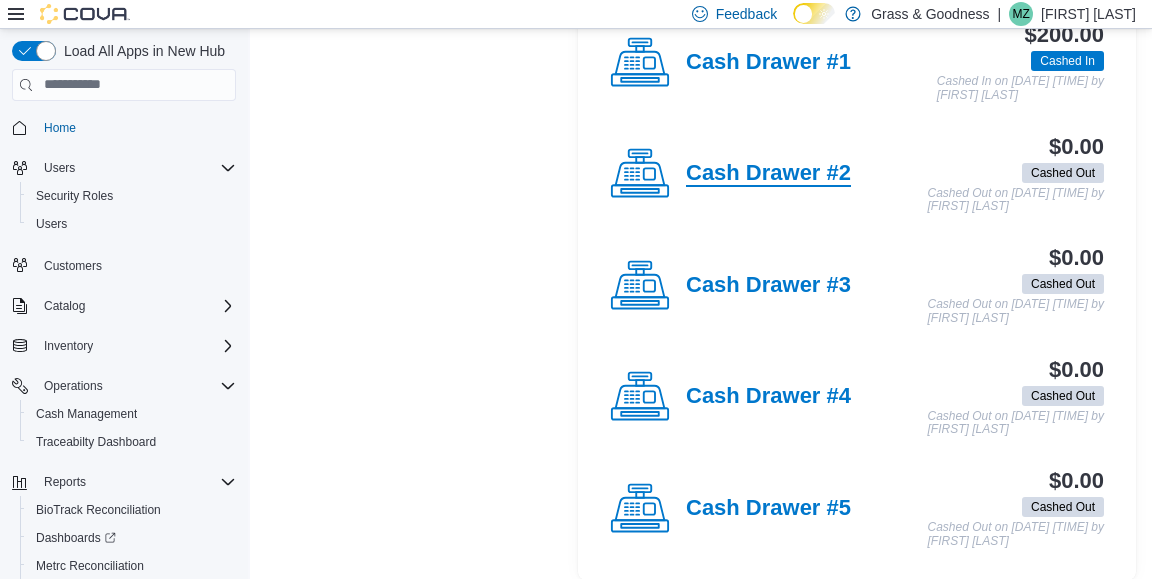click on "Cash Drawer #2" at bounding box center (768, 174) 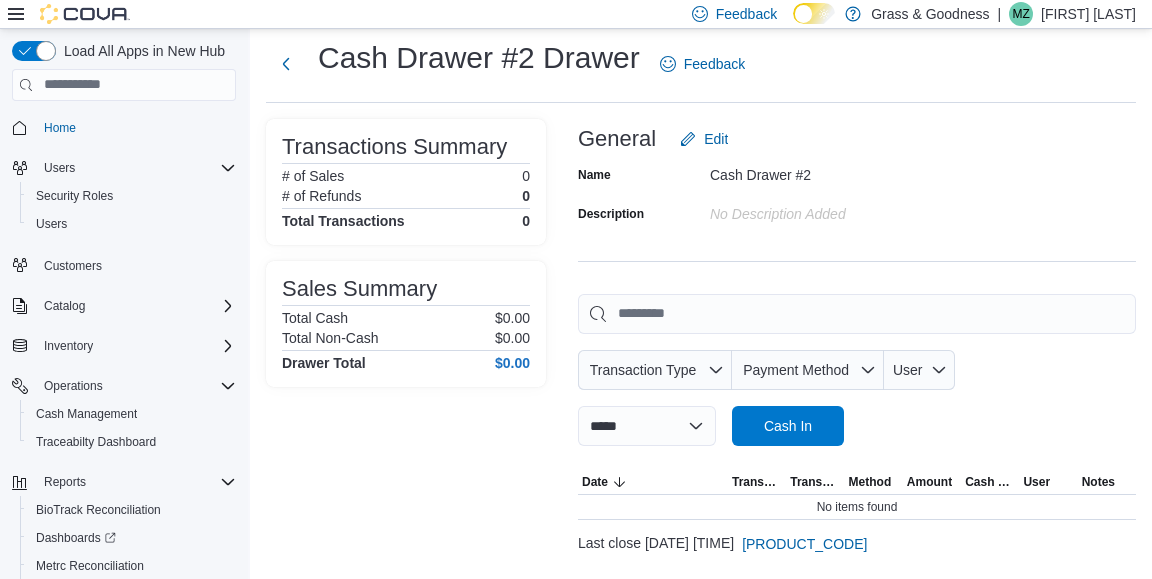 scroll, scrollTop: 87, scrollLeft: 0, axis: vertical 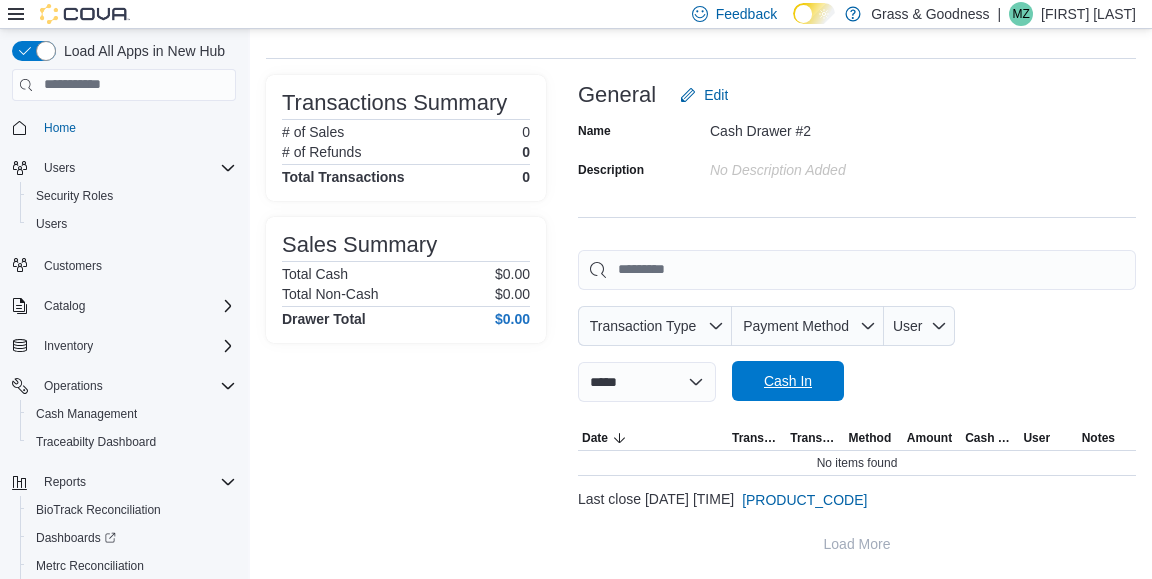 click on "Cash In" at bounding box center [788, 381] 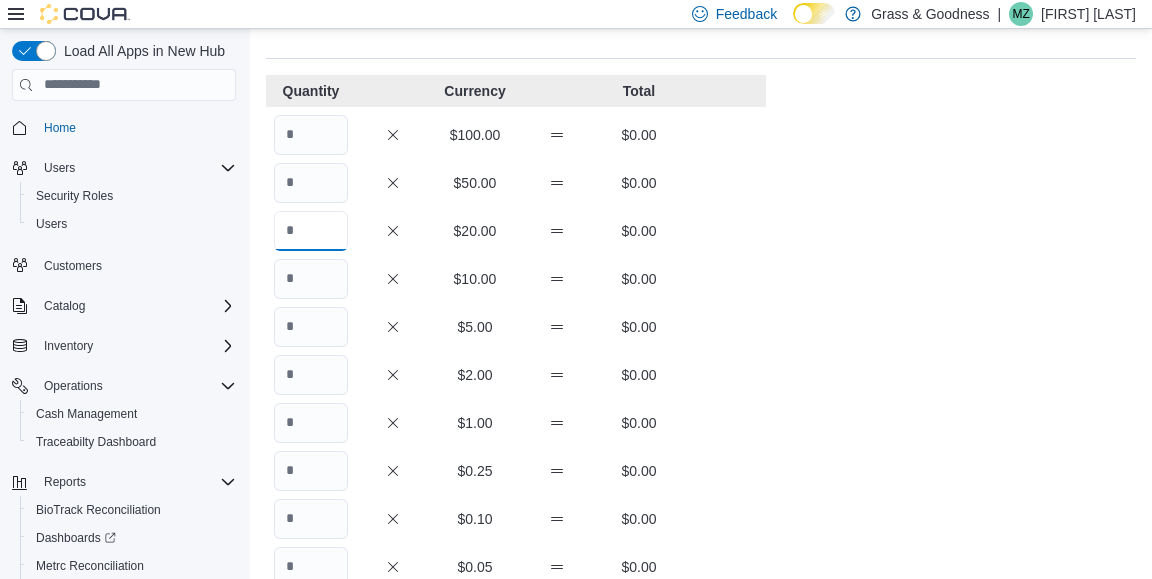 click at bounding box center [311, 231] 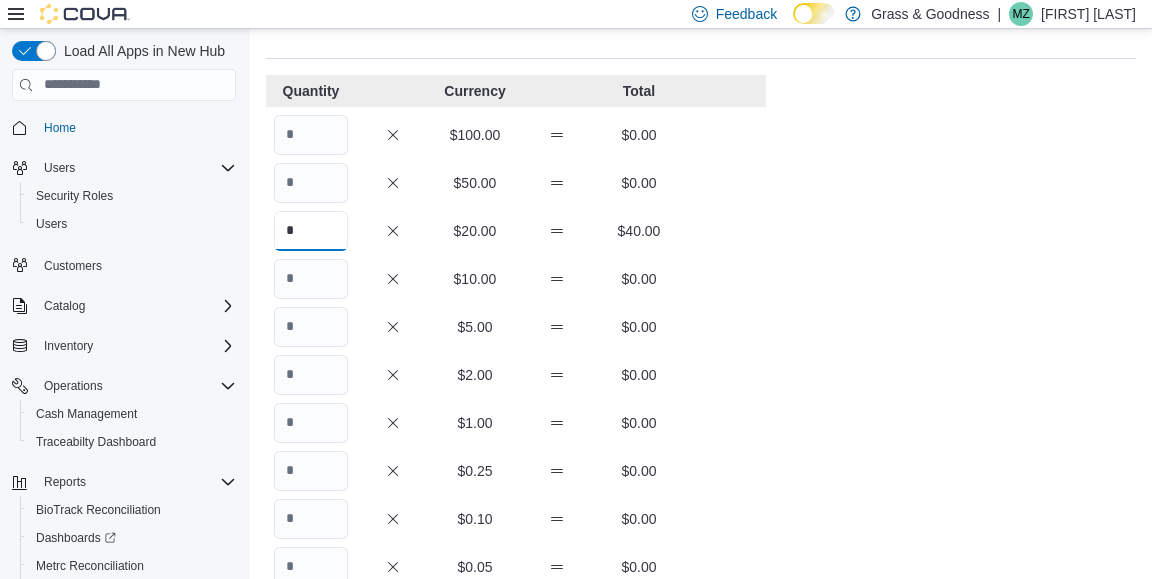 type on "*" 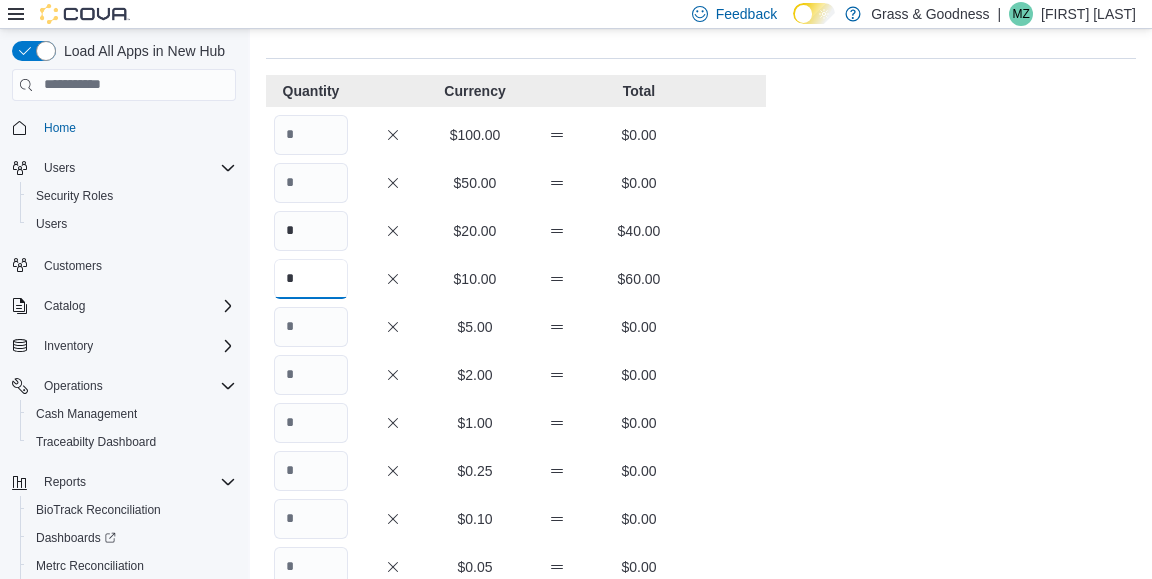 type on "*" 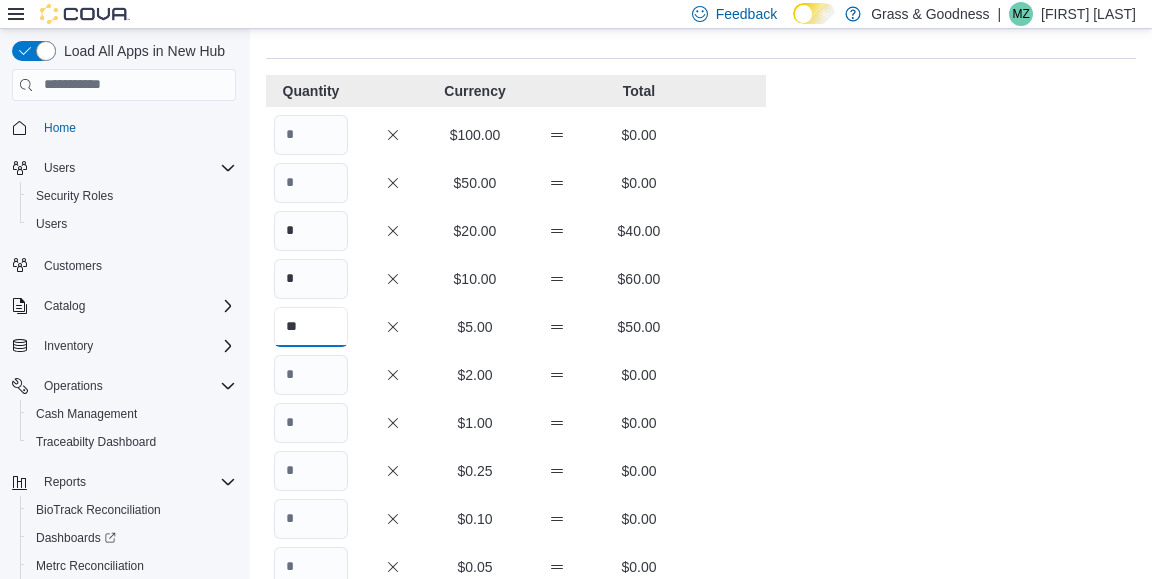 type on "**" 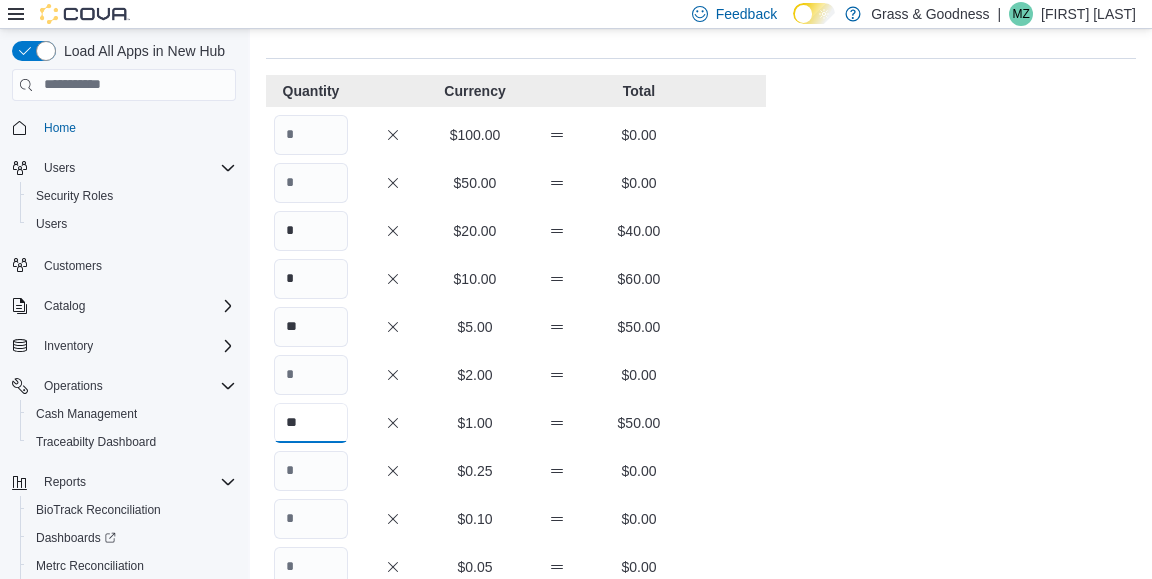 scroll, scrollTop: 492, scrollLeft: 0, axis: vertical 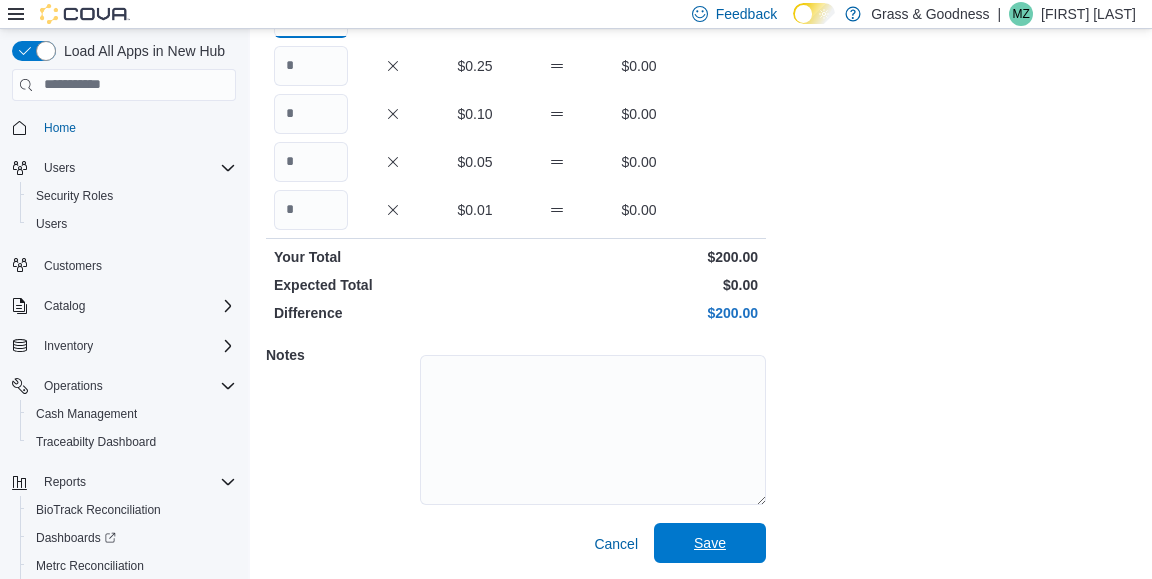 type on "**" 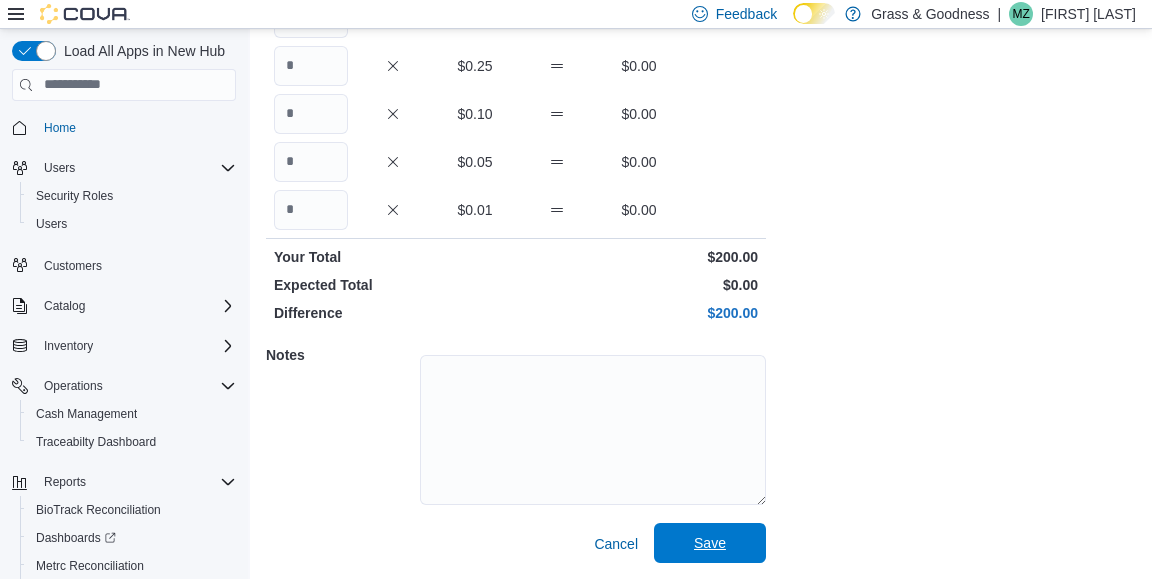 click on "Save" at bounding box center (710, 543) 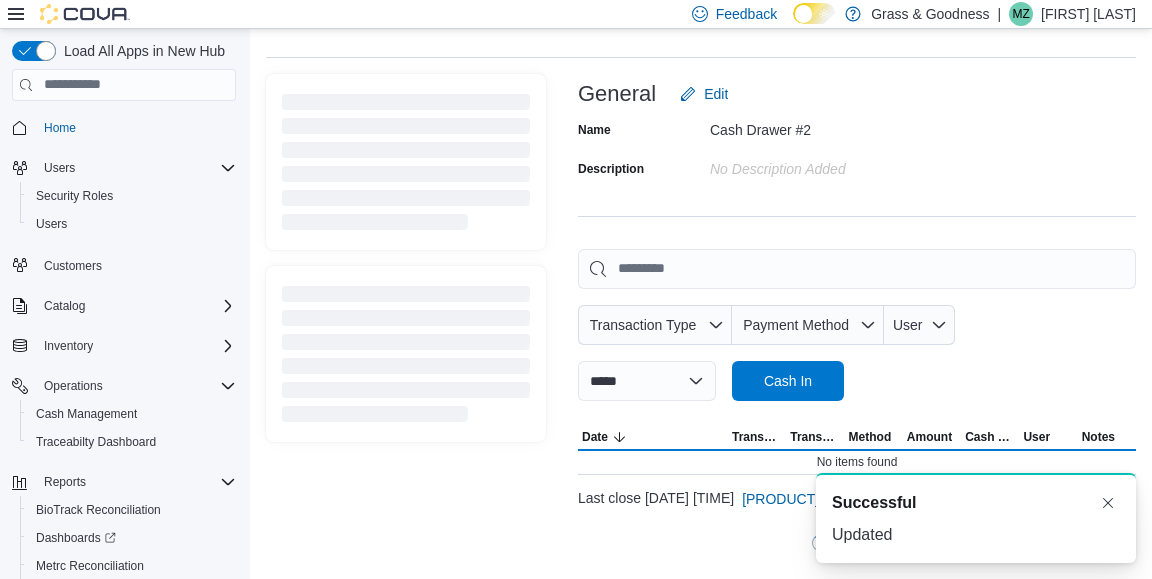 scroll, scrollTop: 87, scrollLeft: 0, axis: vertical 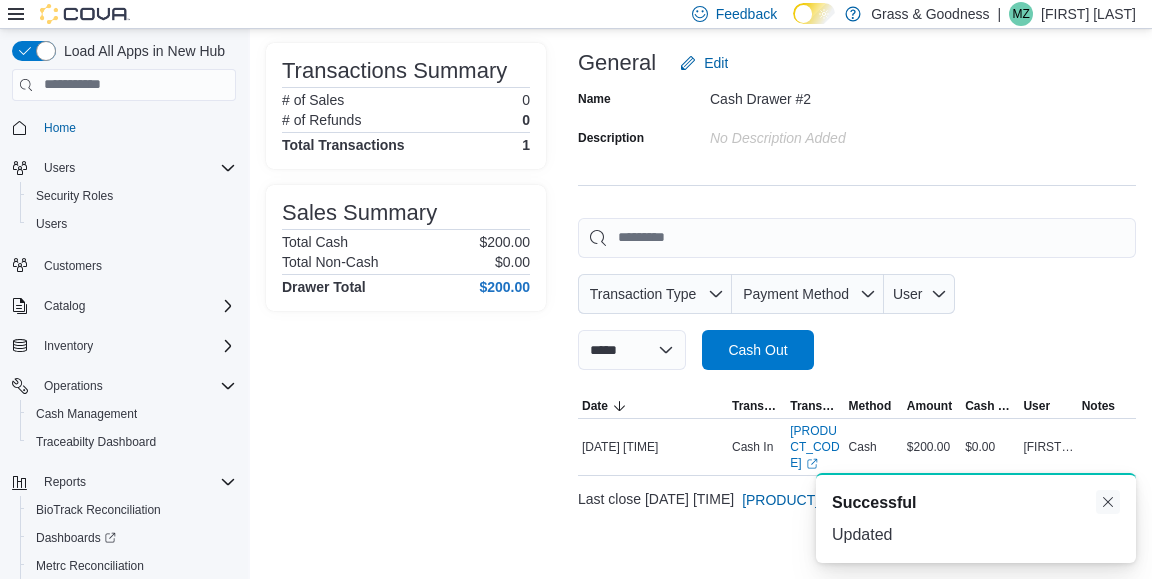 click at bounding box center (1108, 502) 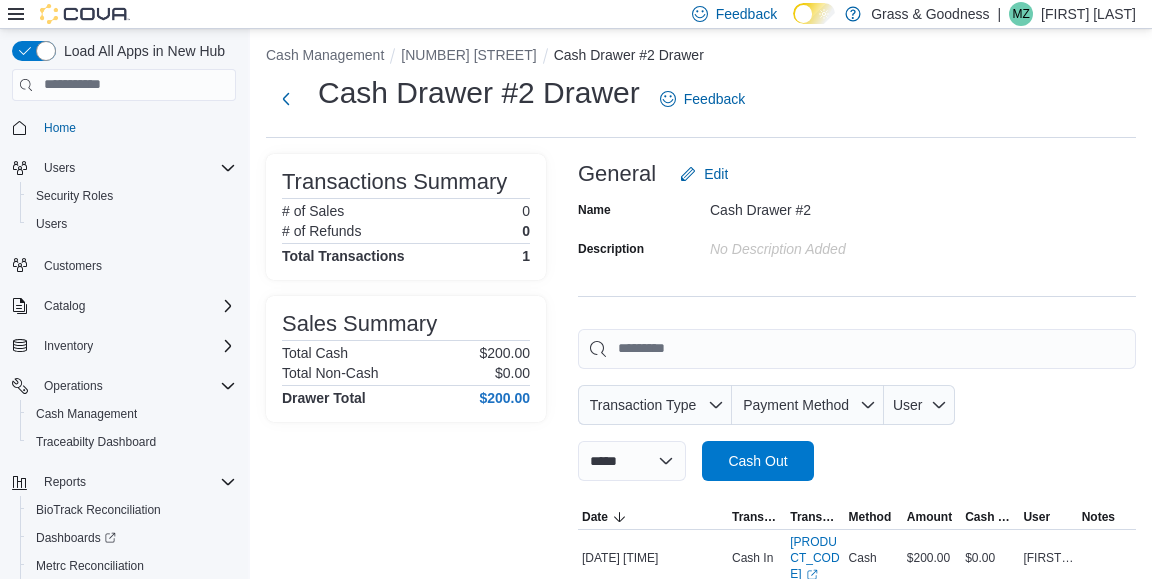 scroll, scrollTop: 0, scrollLeft: 0, axis: both 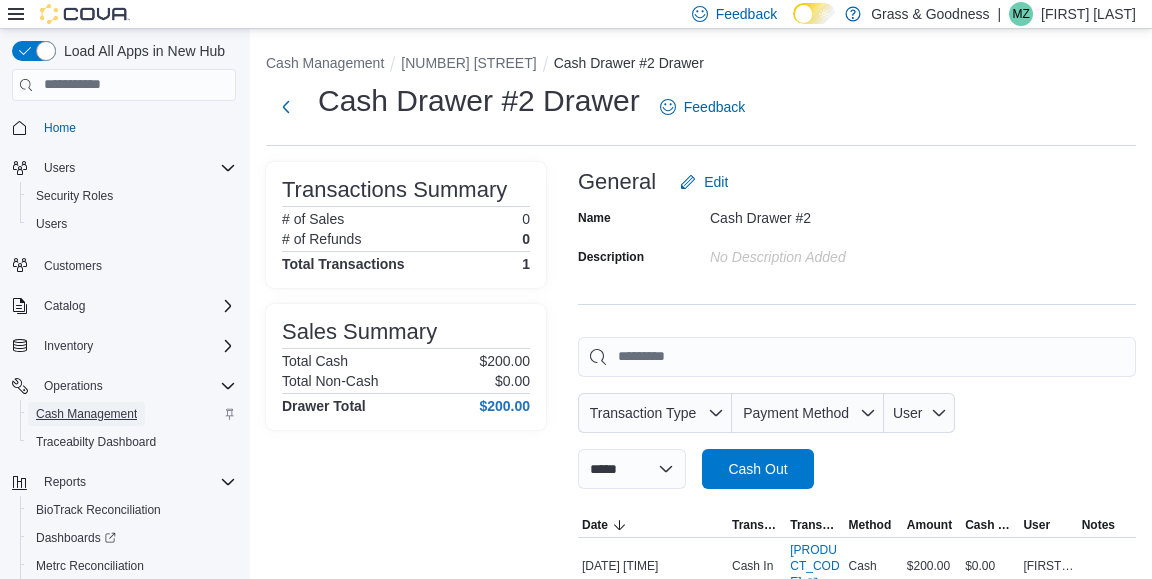 click on "Cash Management" at bounding box center (86, 414) 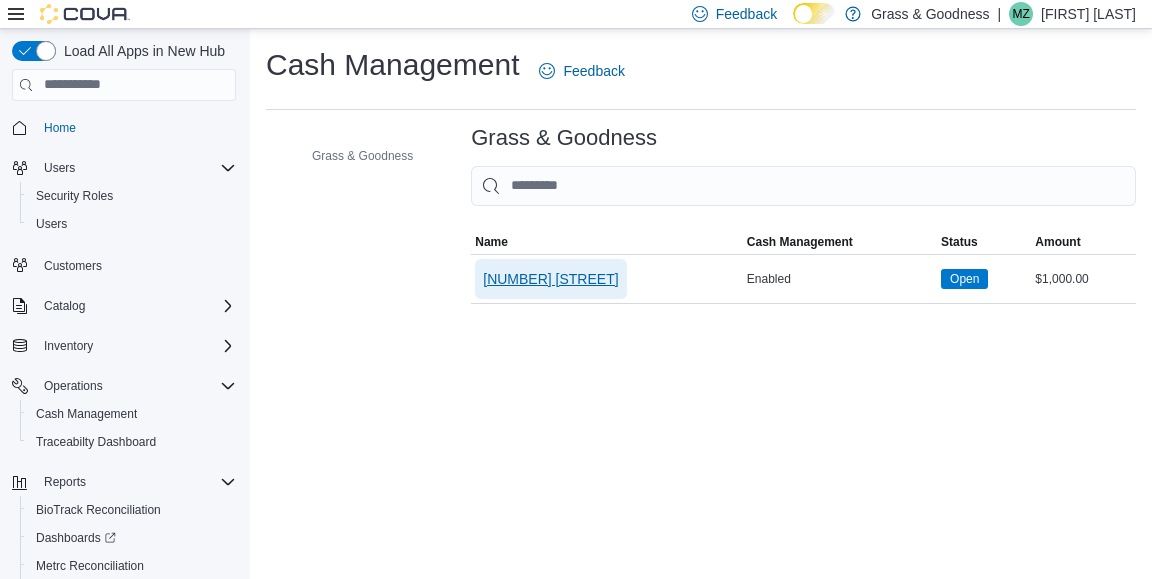 click on "[NUMBER] [STREET]" at bounding box center (550, 279) 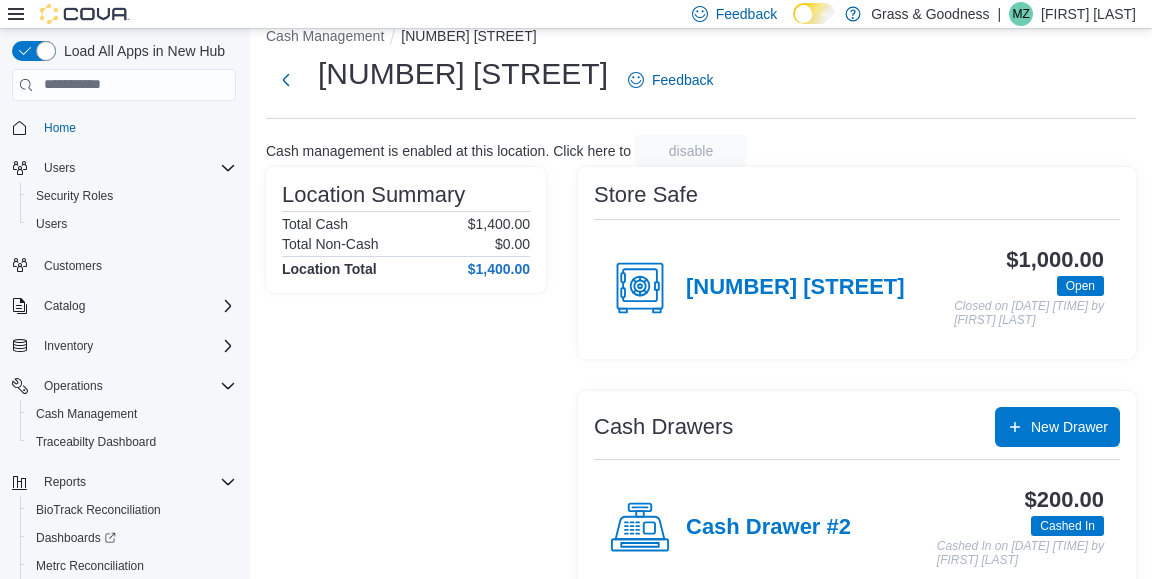 scroll, scrollTop: 0, scrollLeft: 0, axis: both 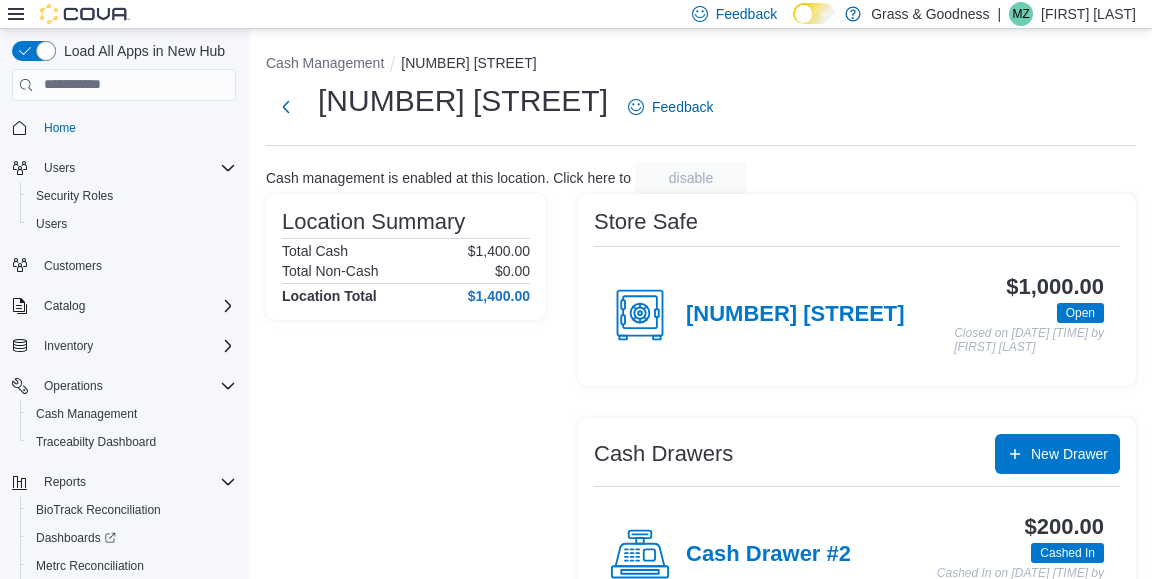 click on "[FIRST] [LAST]" at bounding box center (1088, 14) 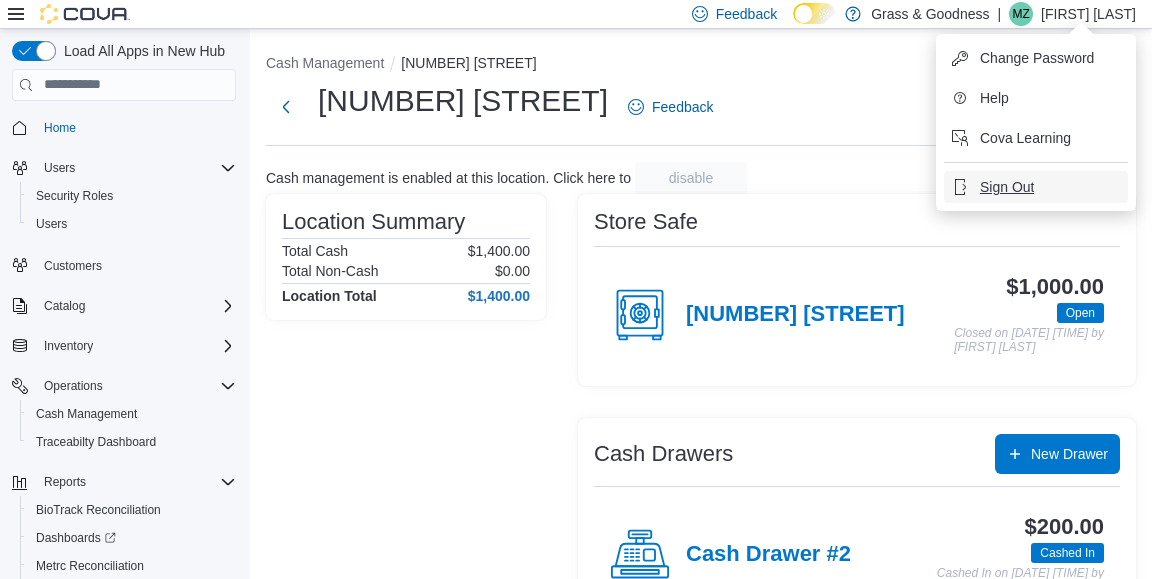click on "Sign Out" at bounding box center [1007, 187] 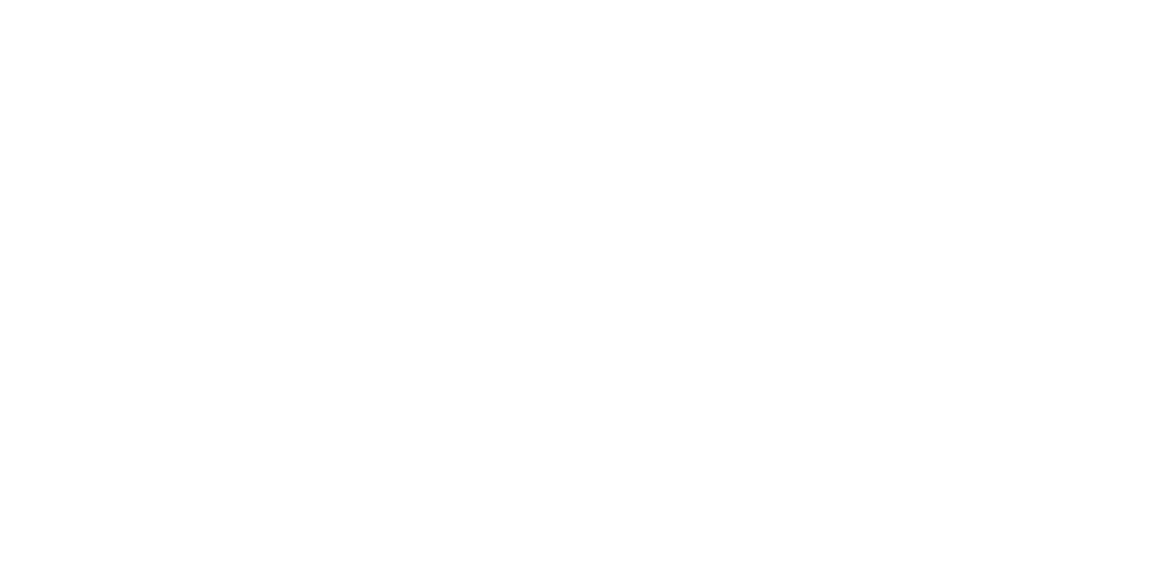 scroll, scrollTop: 0, scrollLeft: 0, axis: both 